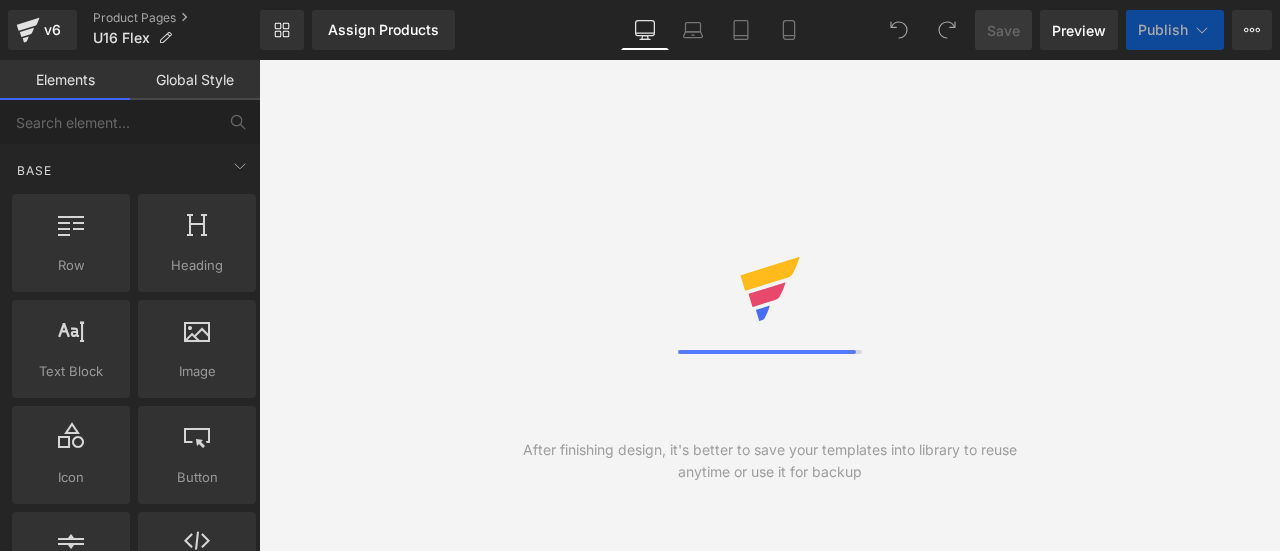 scroll, scrollTop: 0, scrollLeft: 0, axis: both 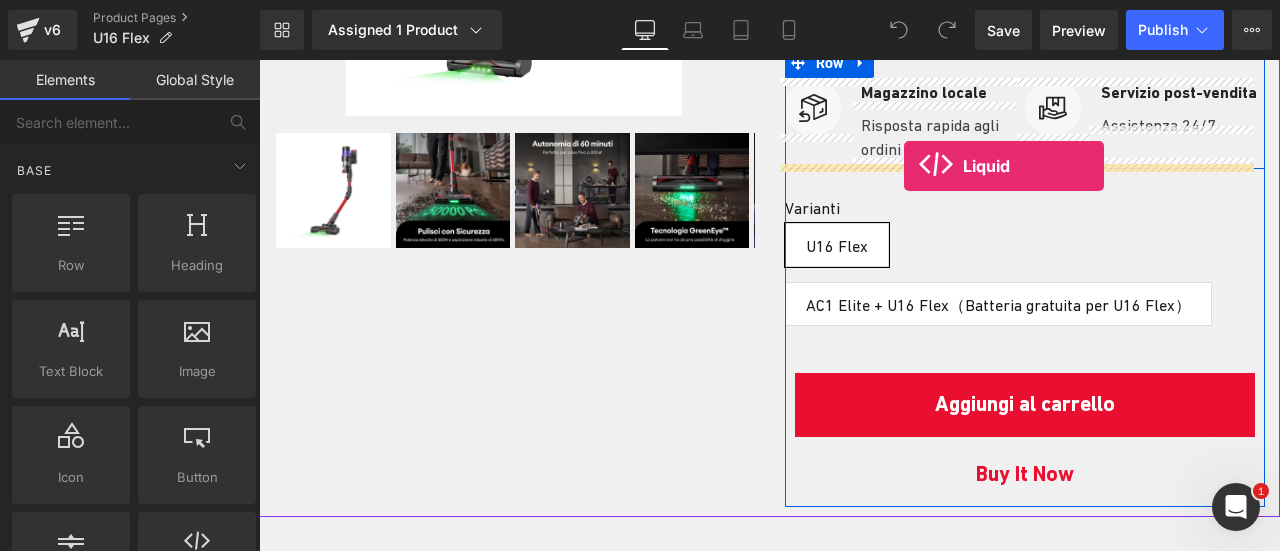 drag, startPoint x: 465, startPoint y: 595, endPoint x: 904, endPoint y: 166, distance: 613.8094 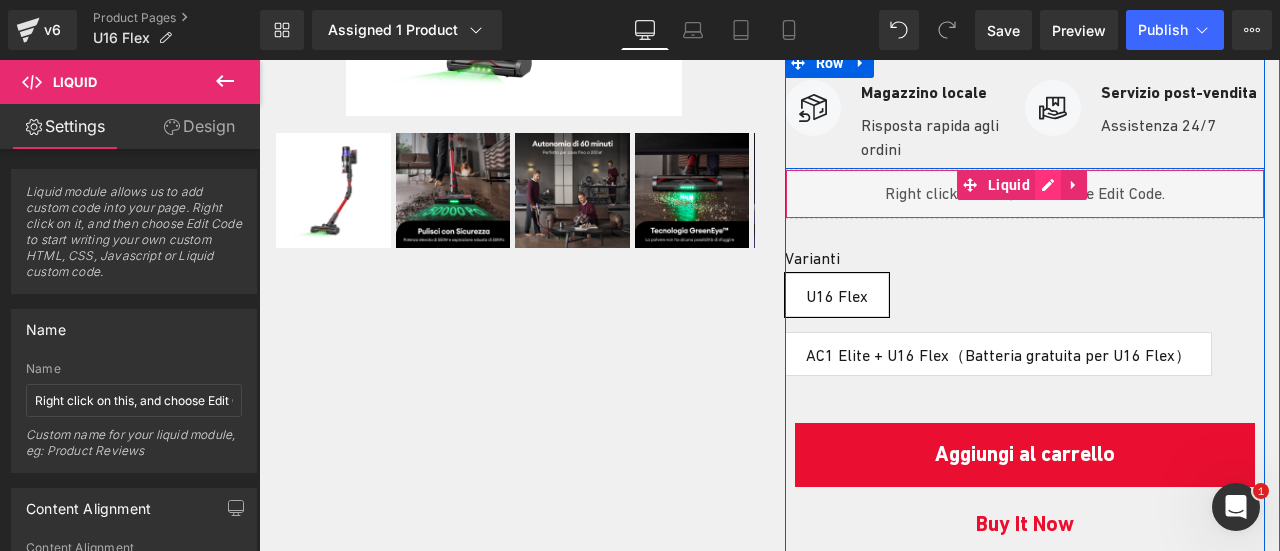 click on "Liquid" at bounding box center (1025, 194) 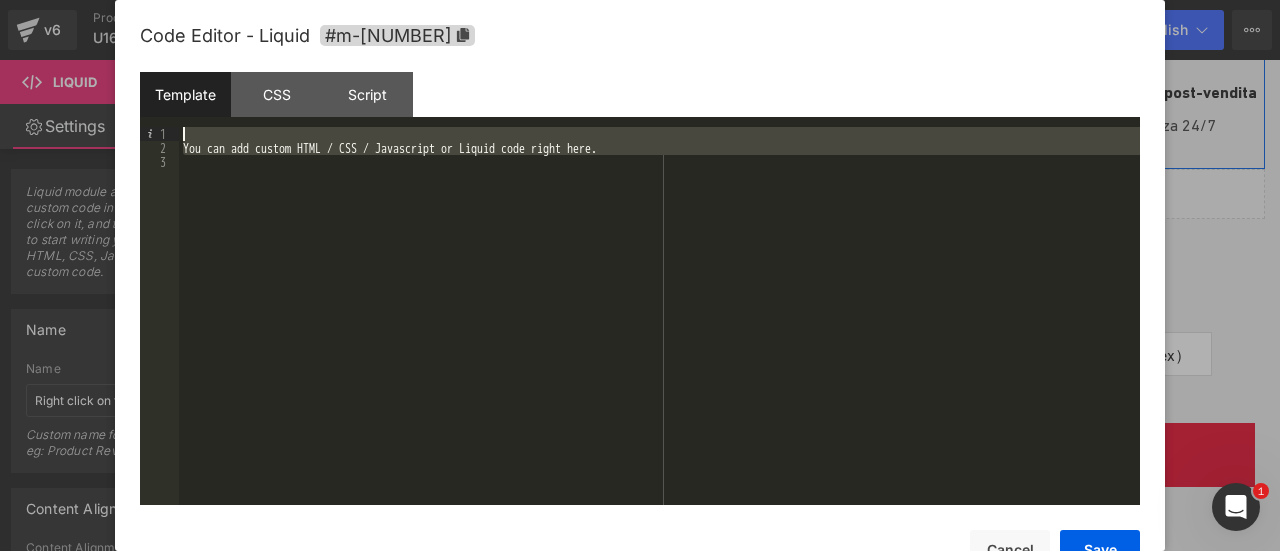drag, startPoint x: 645, startPoint y: 158, endPoint x: 155, endPoint y: 107, distance: 492.64694 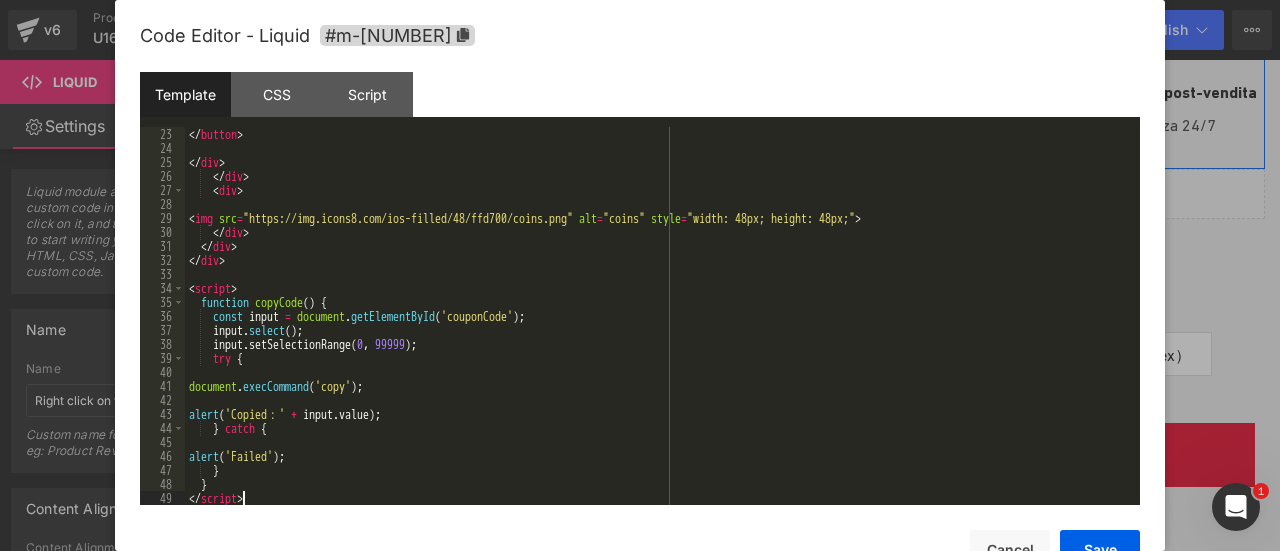 scroll, scrollTop: 378, scrollLeft: 0, axis: vertical 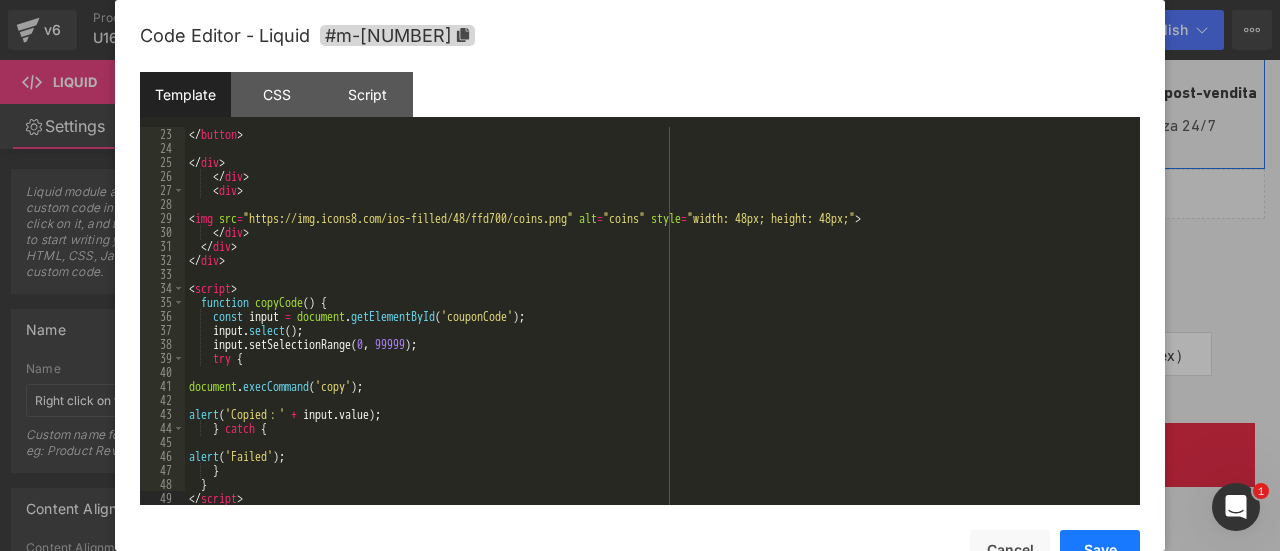 click on "Save" at bounding box center (1100, 550) 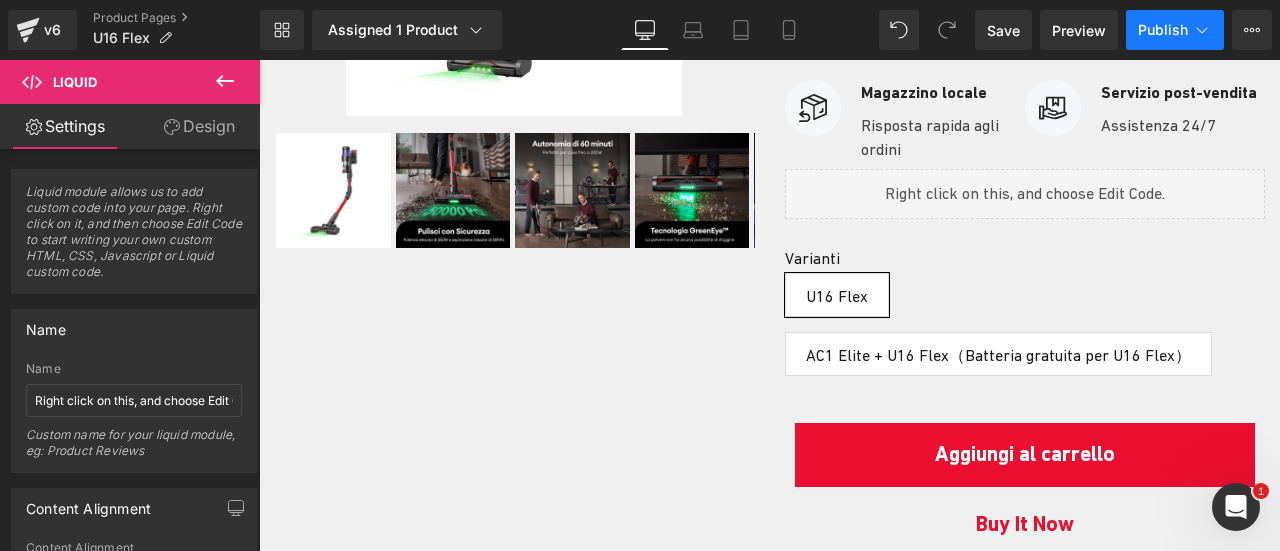click on "Publish" at bounding box center (1163, 30) 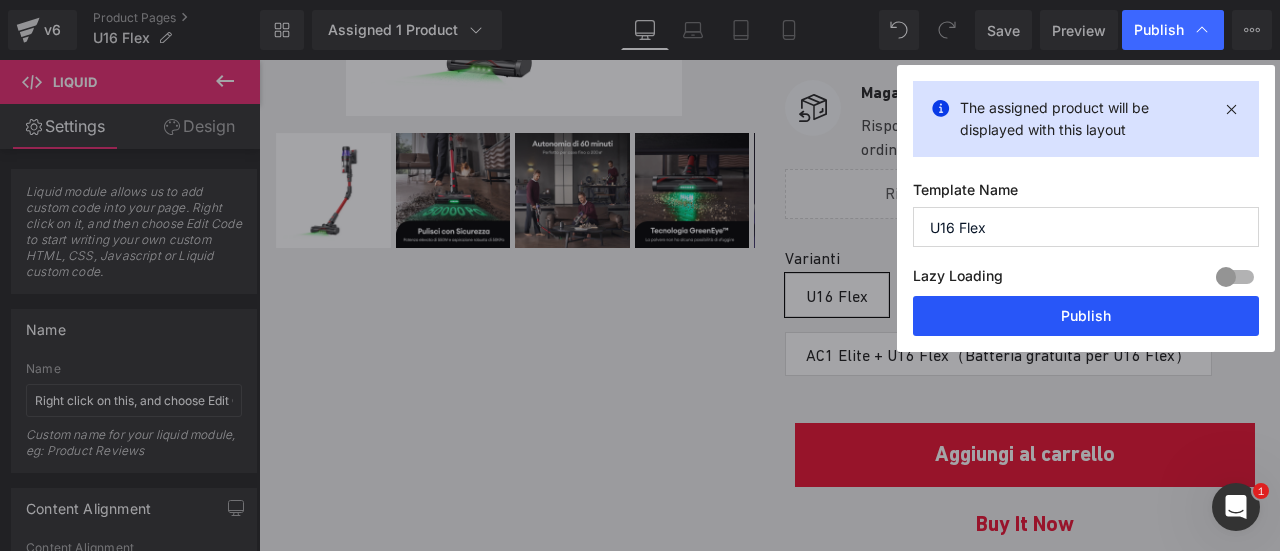 drag, startPoint x: 1097, startPoint y: 313, endPoint x: 594, endPoint y: 490, distance: 533.2335 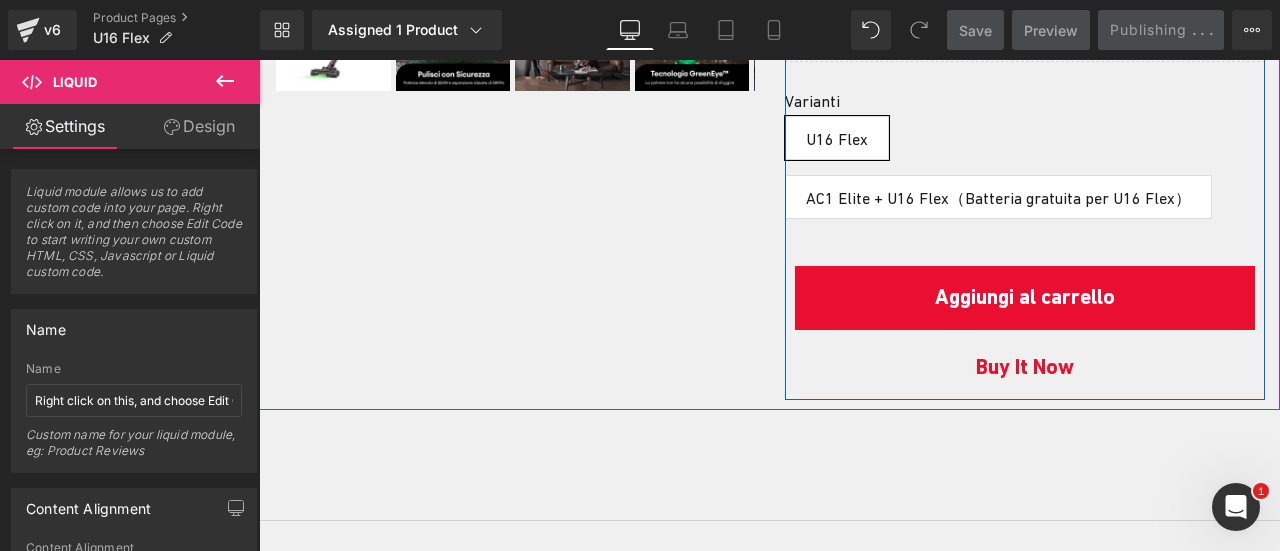 scroll, scrollTop: 820, scrollLeft: 0, axis: vertical 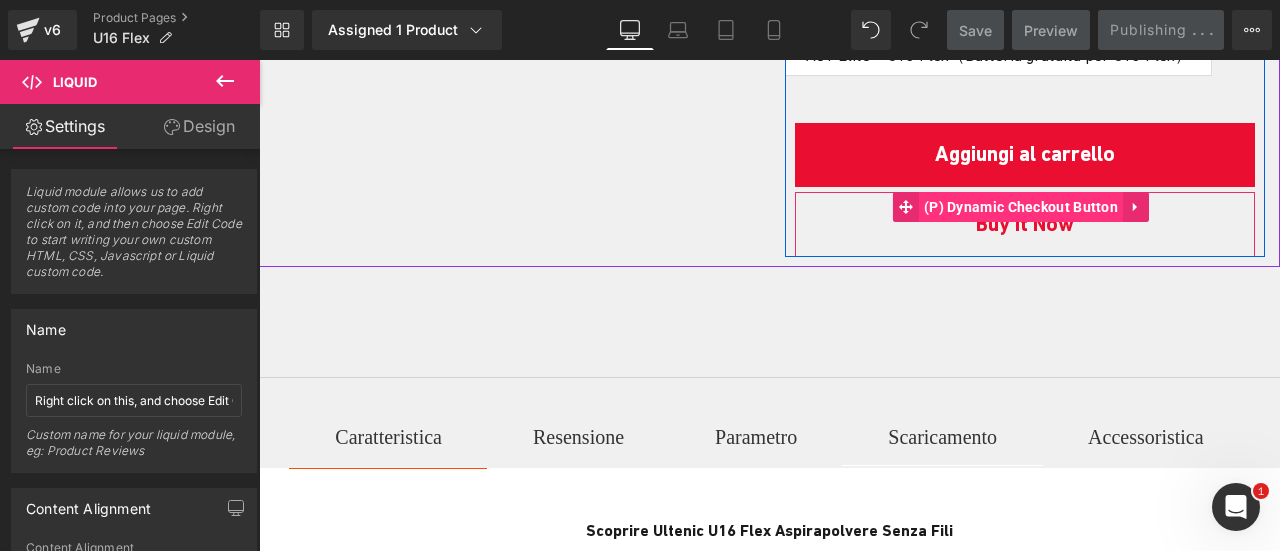 click on "(P) Dynamic Checkout Button" at bounding box center (1021, 207) 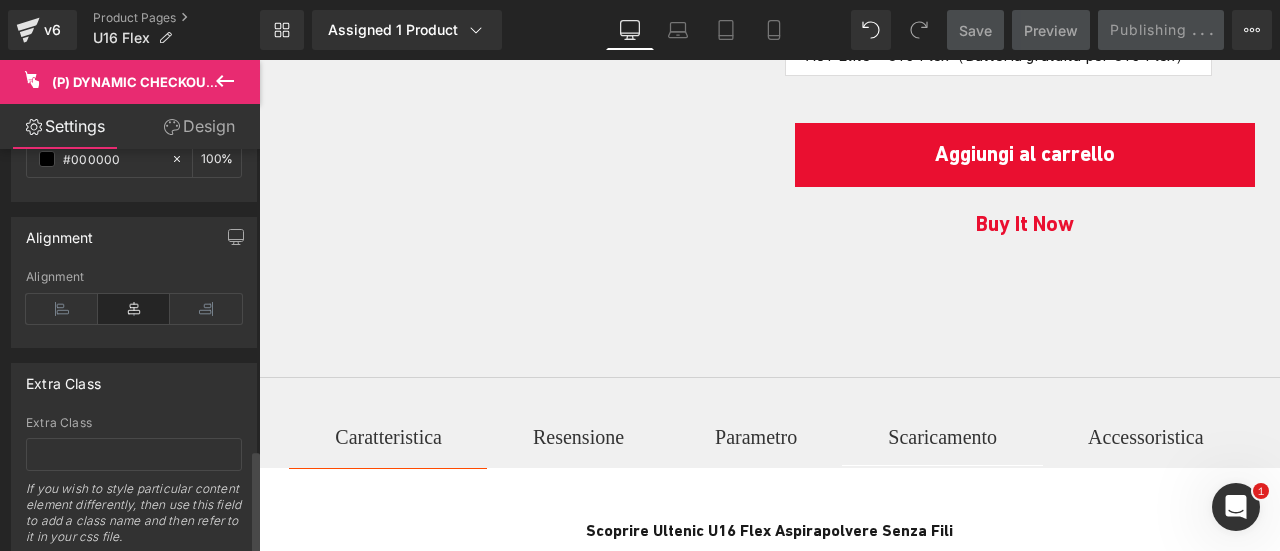 scroll, scrollTop: 1156, scrollLeft: 0, axis: vertical 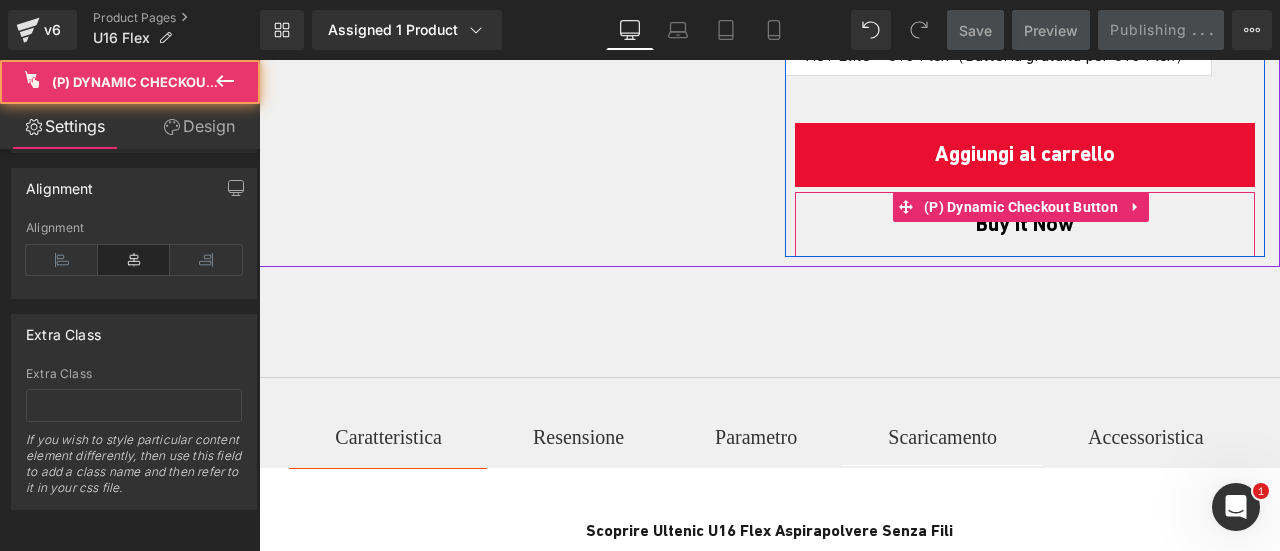 click on "Buy it now" at bounding box center [1025, 225] 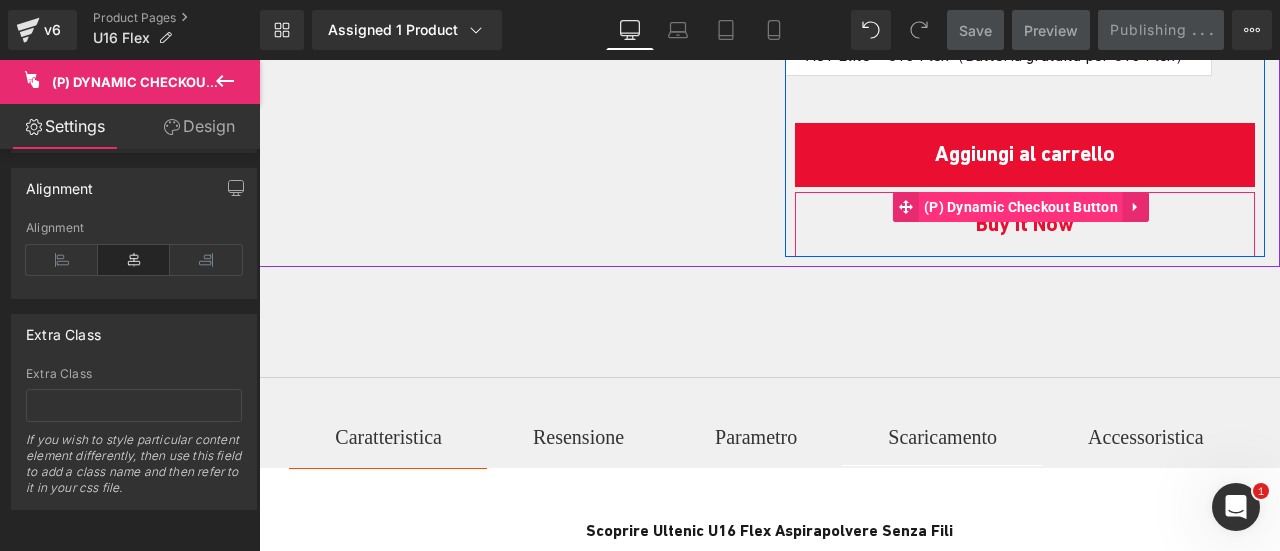 click on "(P) Dynamic Checkout Button" at bounding box center [1021, 207] 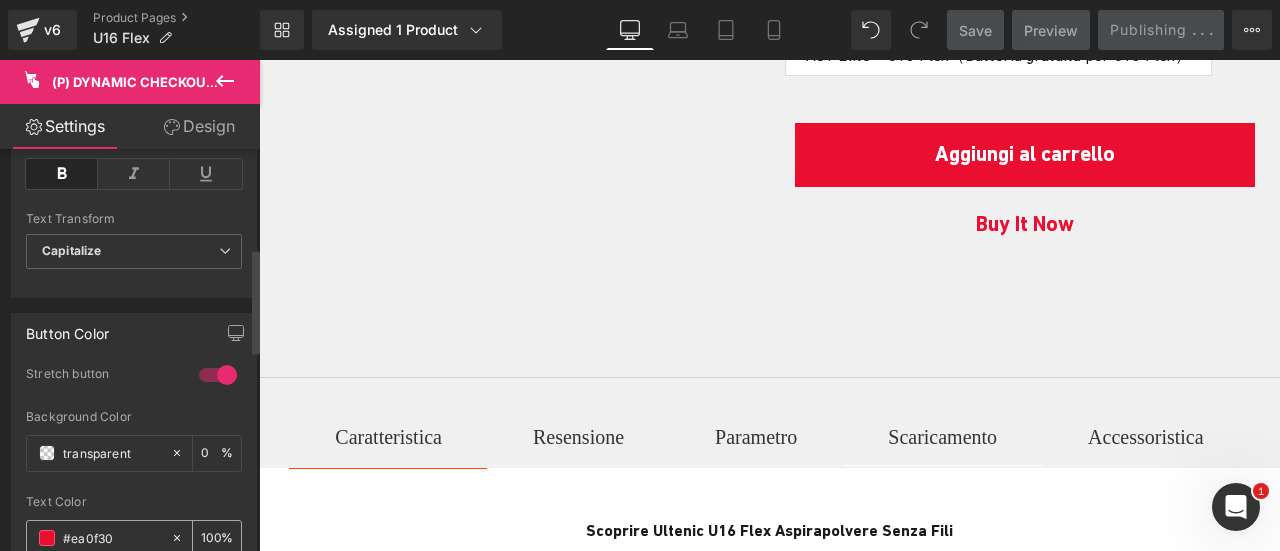 scroll, scrollTop: 356, scrollLeft: 0, axis: vertical 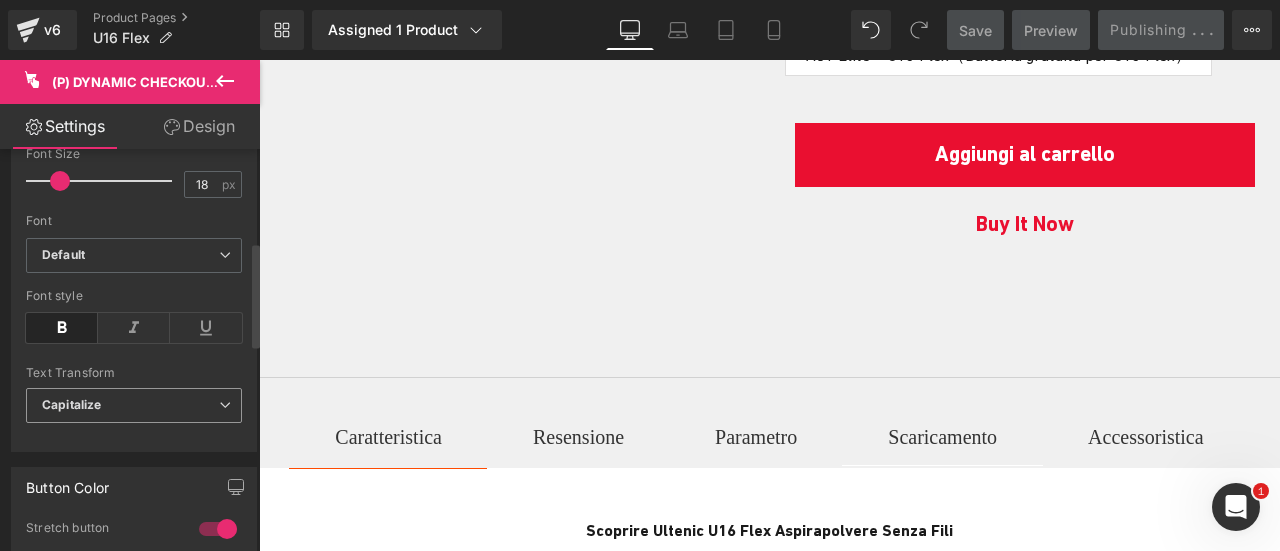 click on "Capitalize" at bounding box center [134, 405] 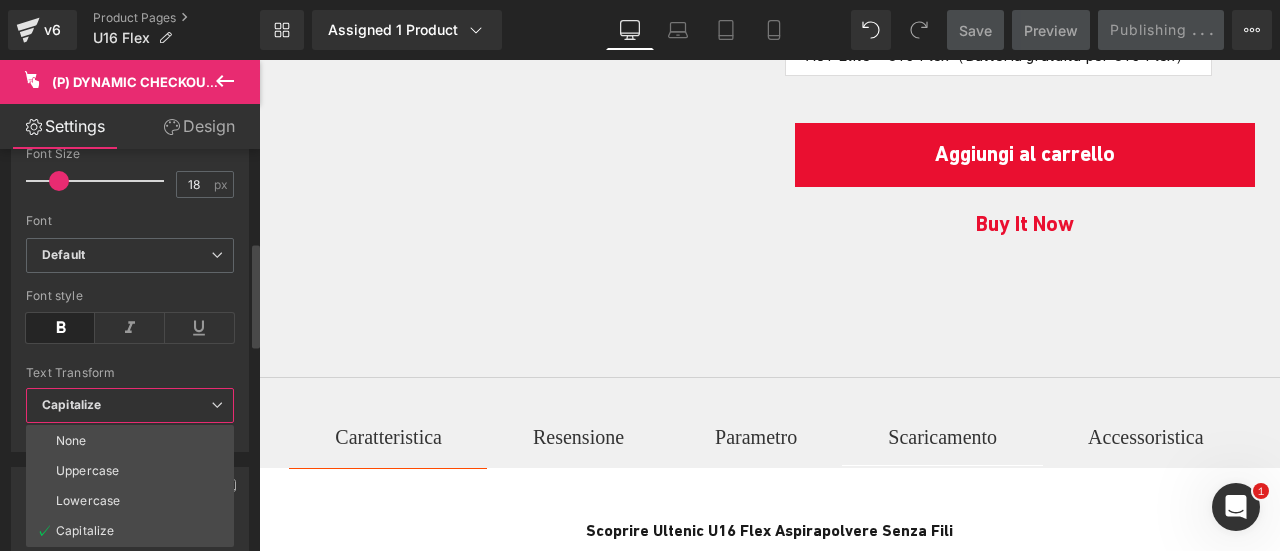 click on "Capitalize" at bounding box center (130, 405) 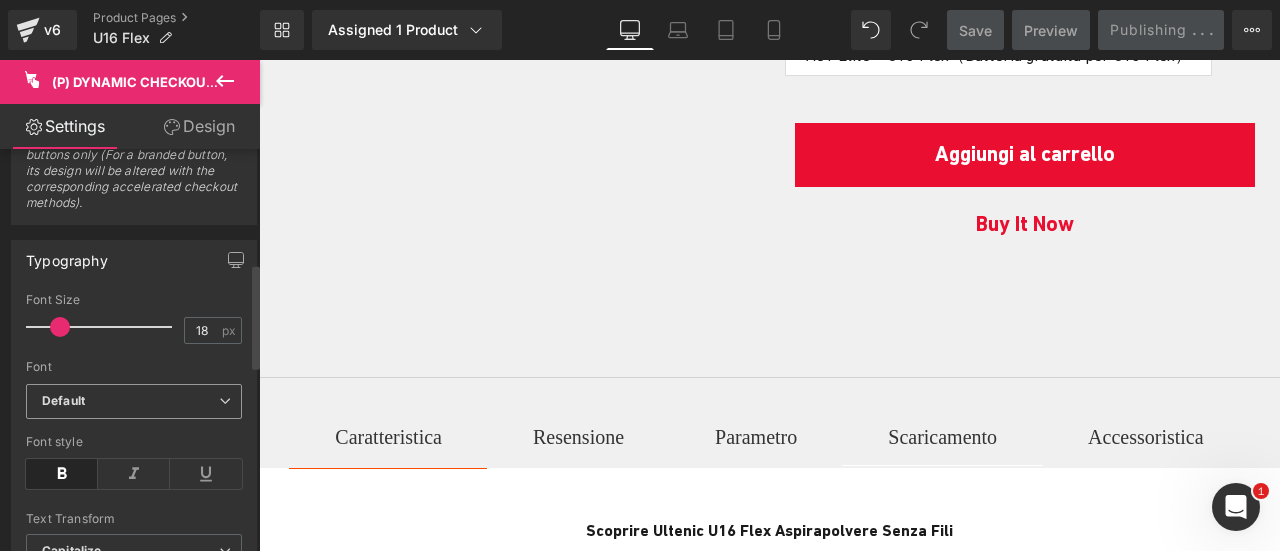 scroll, scrollTop: 0, scrollLeft: 0, axis: both 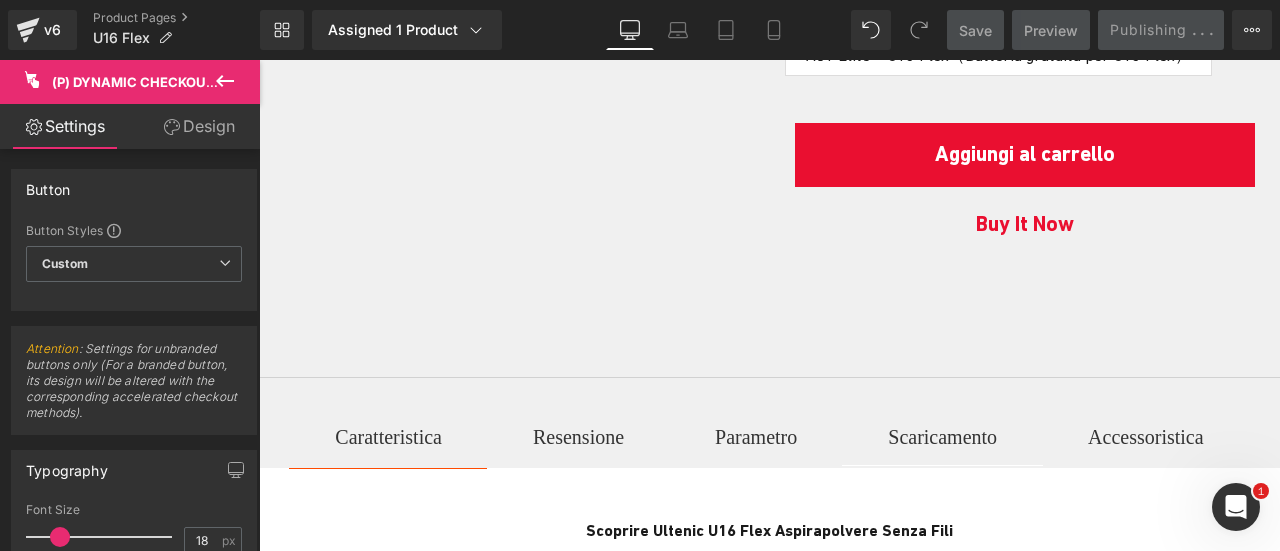 click on "Design" at bounding box center (199, 126) 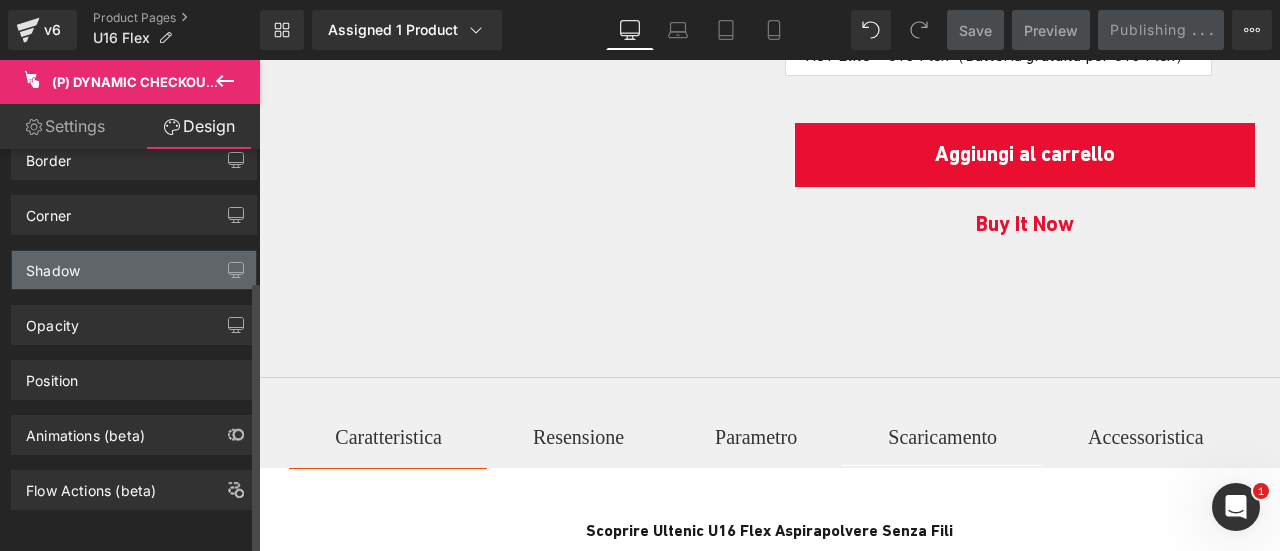 scroll, scrollTop: 0, scrollLeft: 0, axis: both 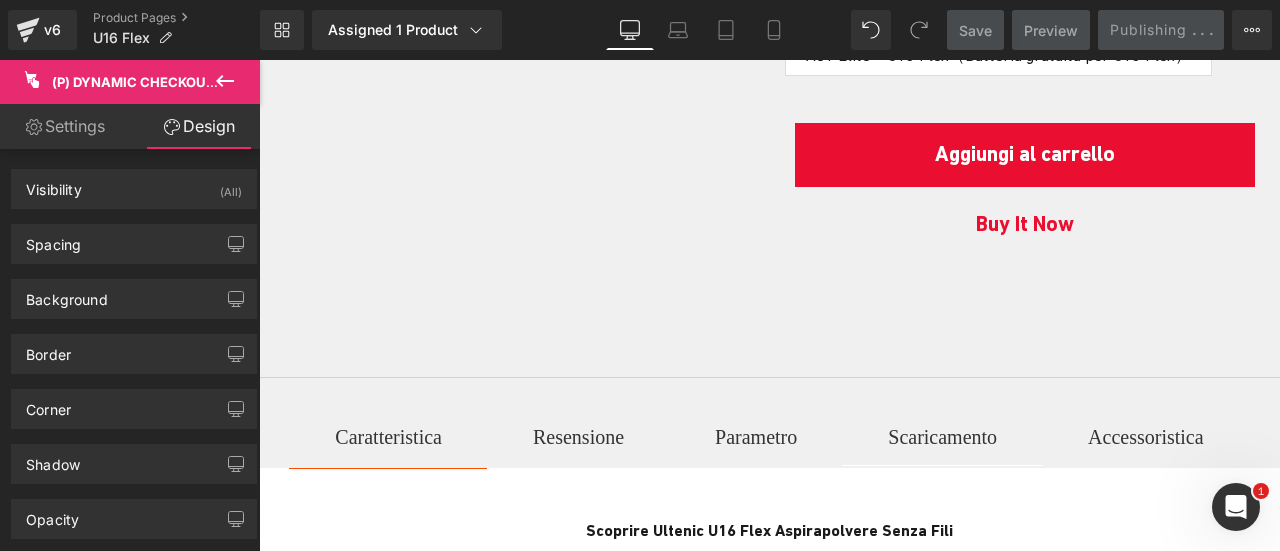 click on "Settings" at bounding box center [65, 126] 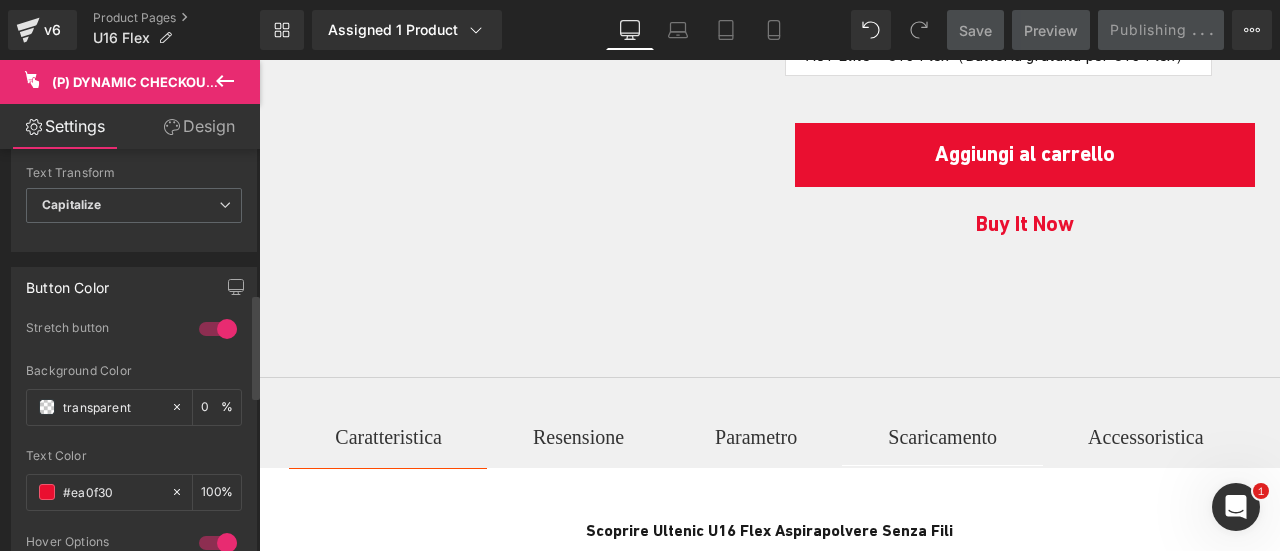 scroll, scrollTop: 456, scrollLeft: 0, axis: vertical 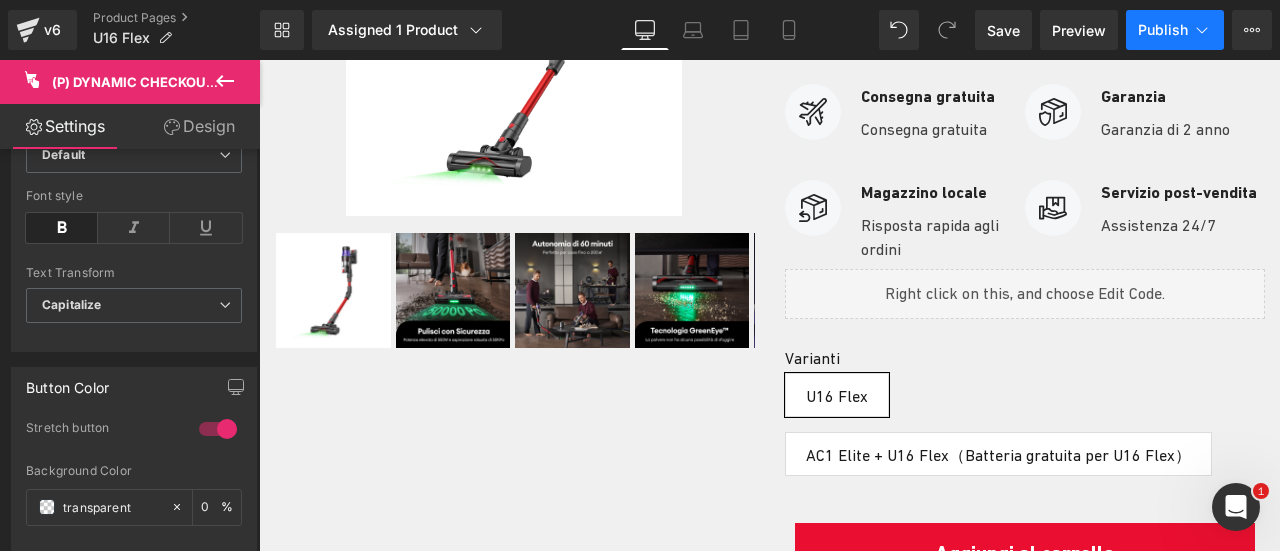 click on "Publish" at bounding box center (1163, 30) 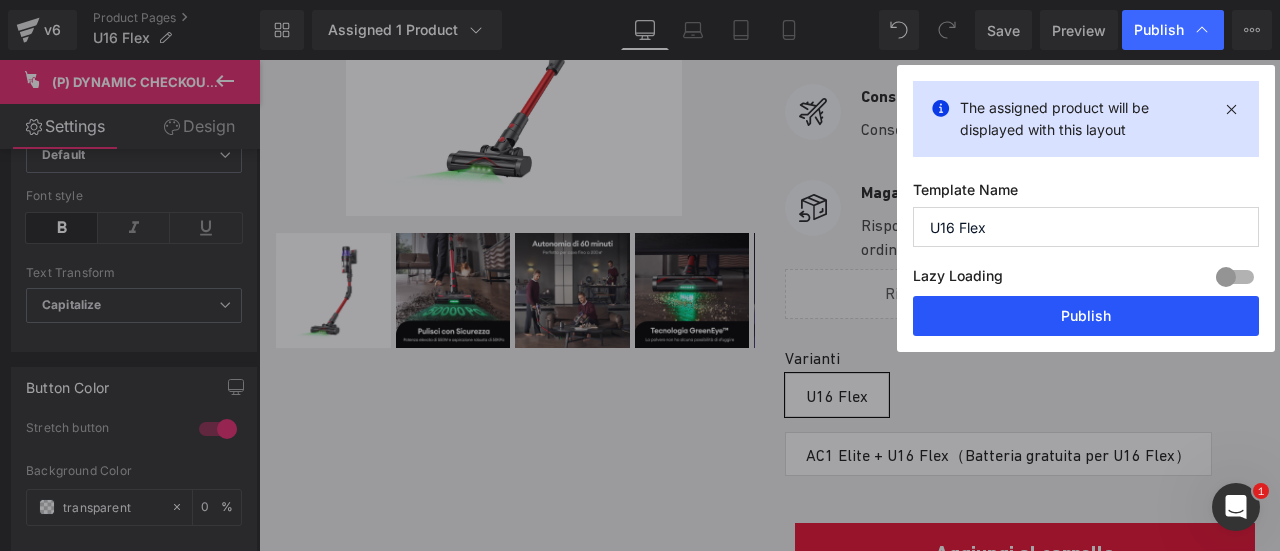 click on "Publish" at bounding box center [1086, 316] 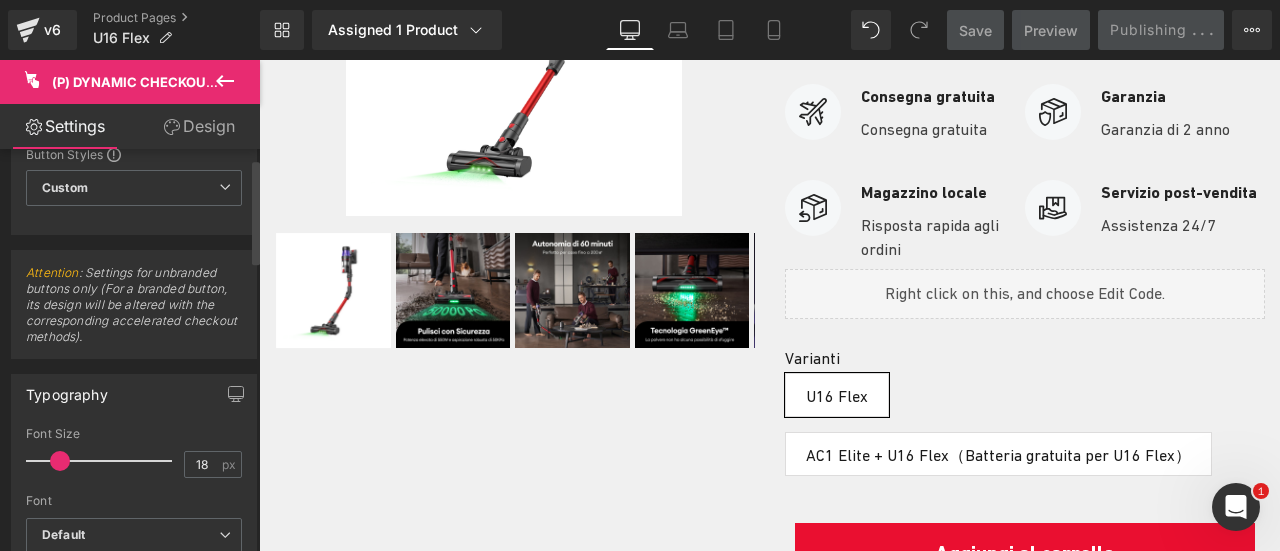 scroll, scrollTop: 0, scrollLeft: 0, axis: both 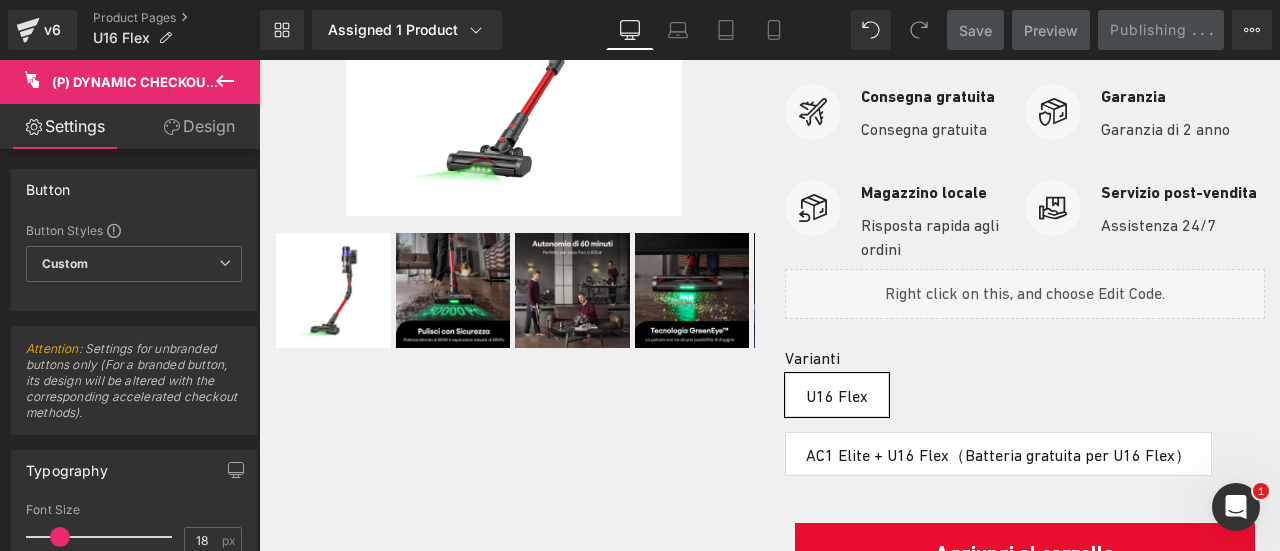 click at bounding box center (1279, 275) 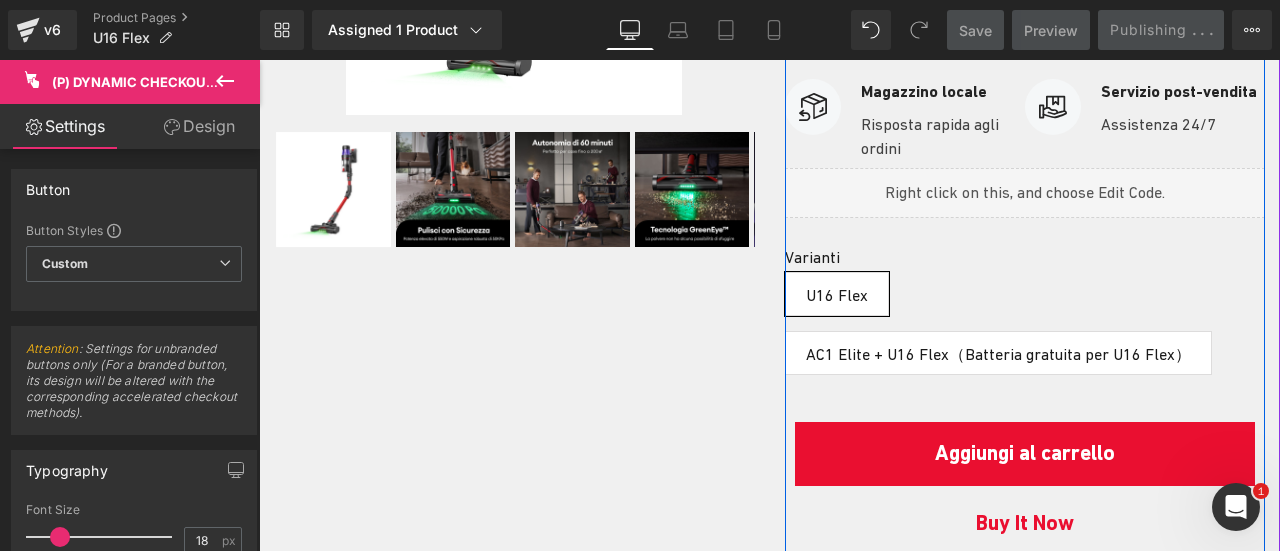 scroll, scrollTop: 620, scrollLeft: 0, axis: vertical 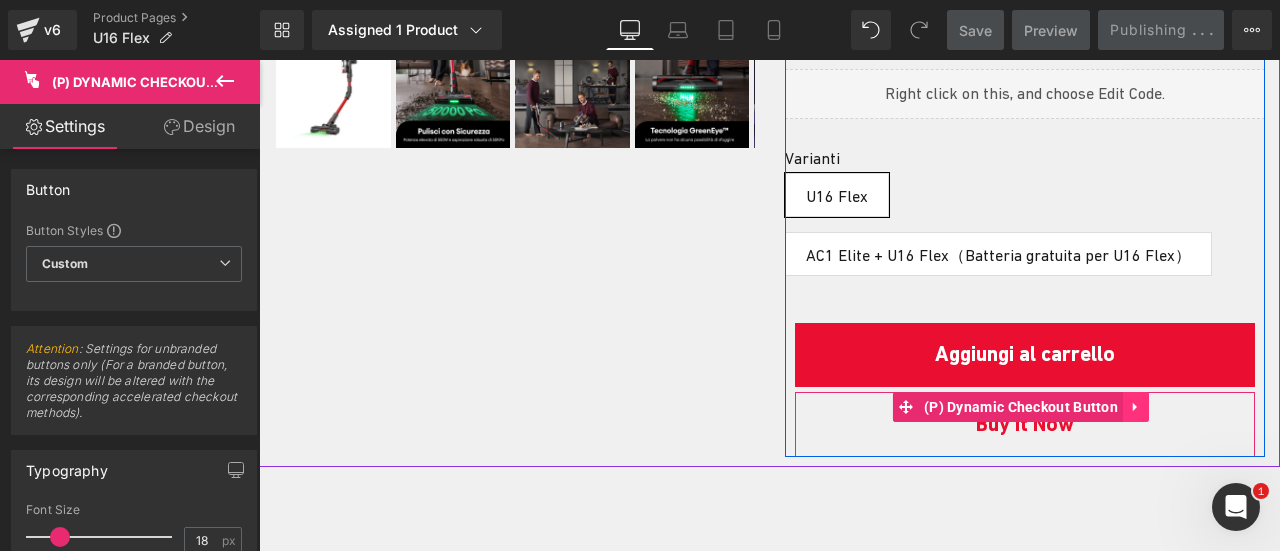 click at bounding box center (1136, 407) 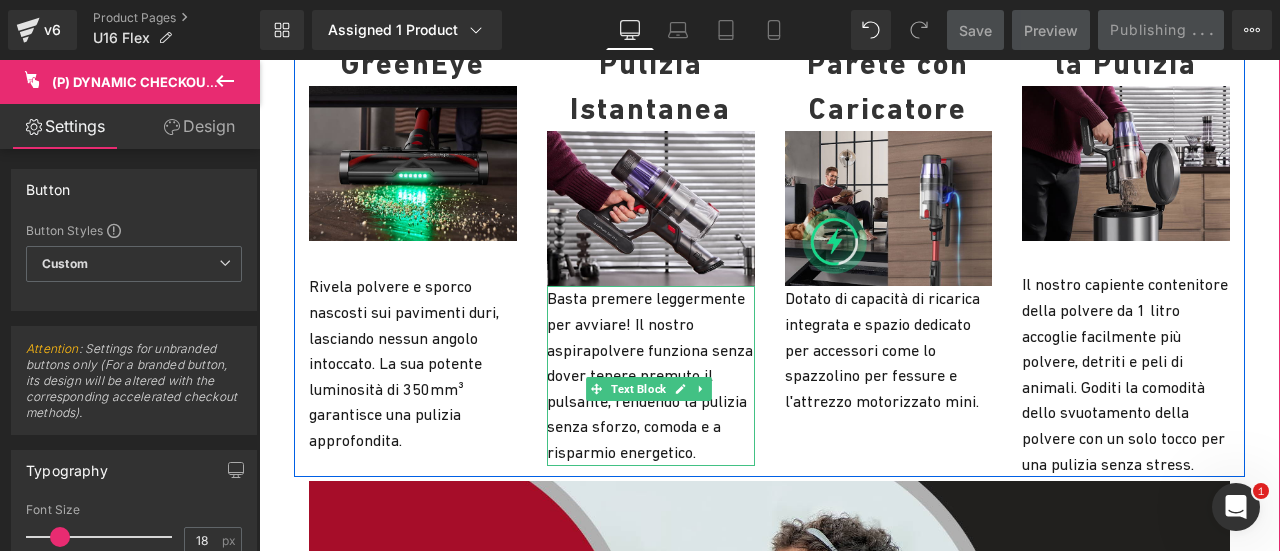 scroll, scrollTop: 3920, scrollLeft: 0, axis: vertical 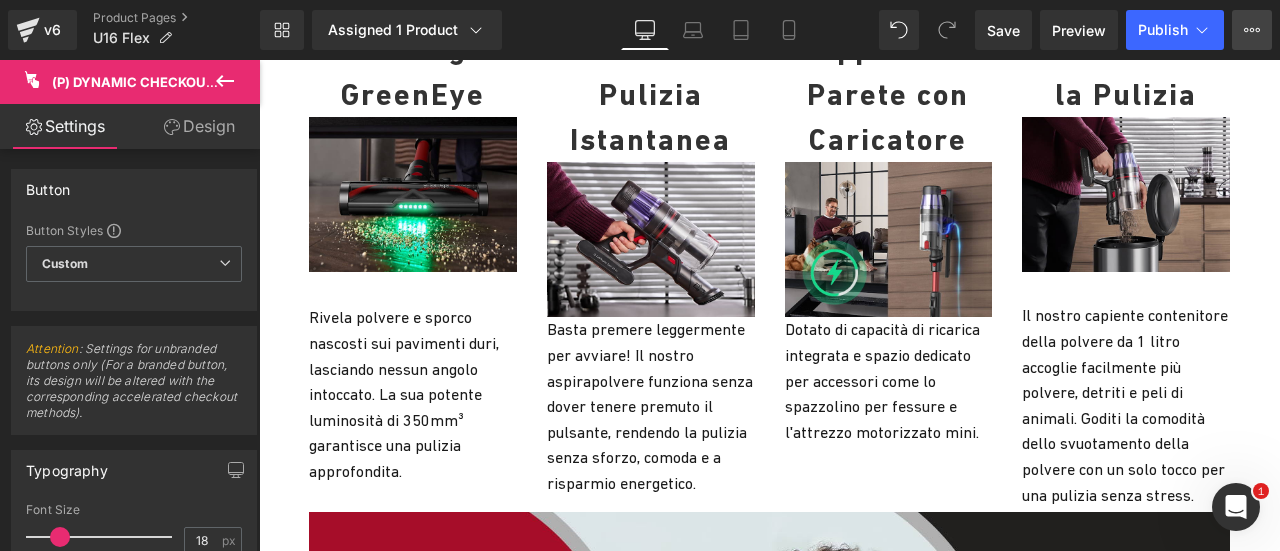click 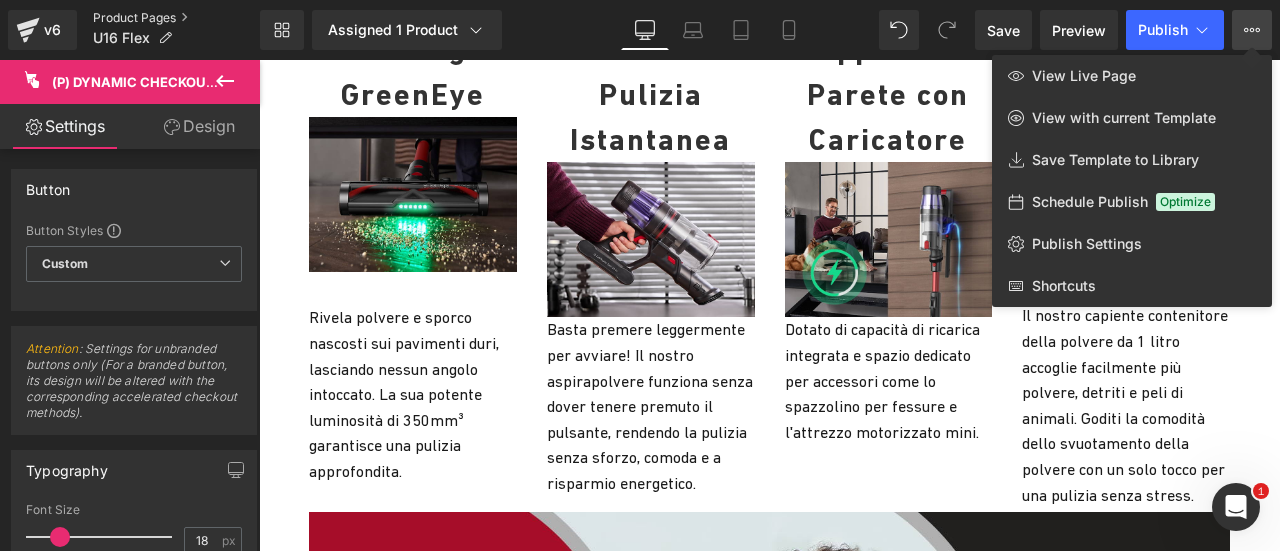 click on "Product Pages" at bounding box center [176, 18] 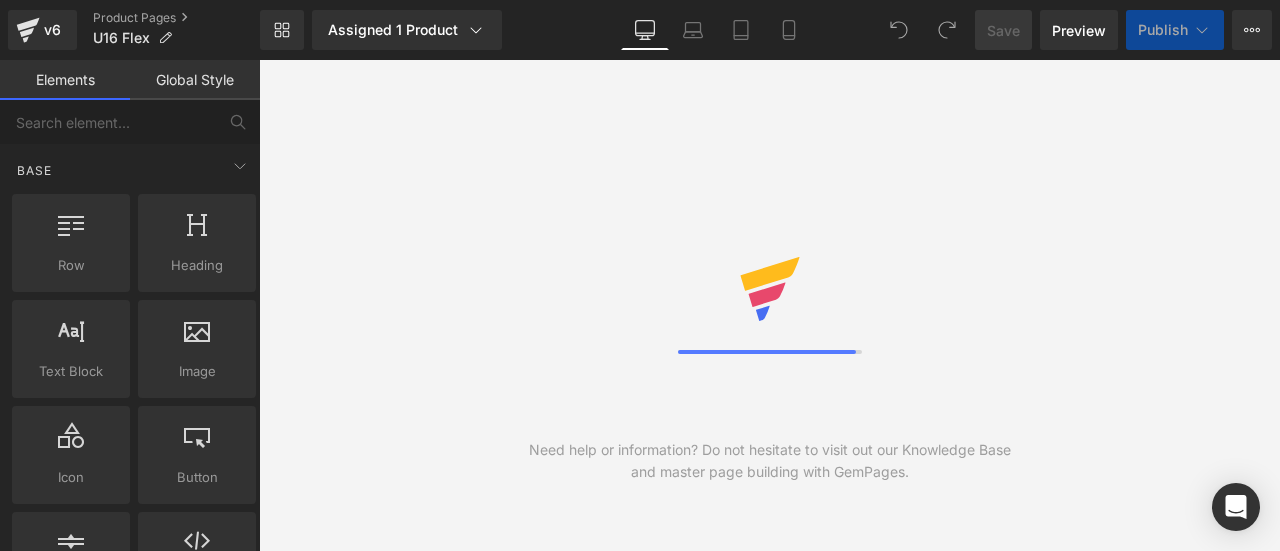 scroll, scrollTop: 0, scrollLeft: 0, axis: both 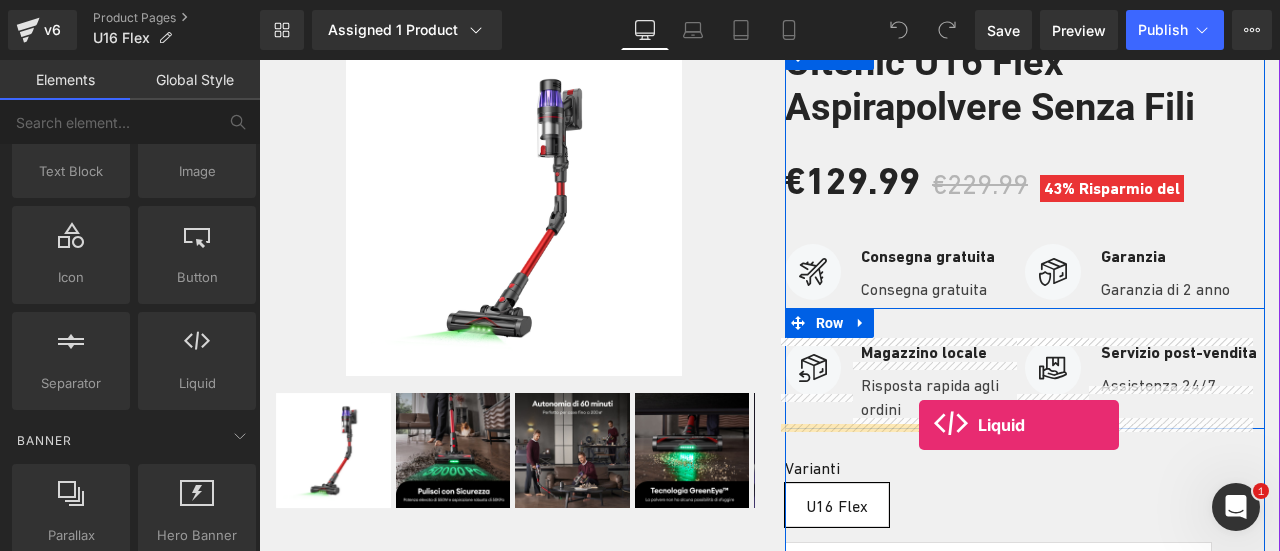 drag, startPoint x: 451, startPoint y: 416, endPoint x: 919, endPoint y: 425, distance: 468.08652 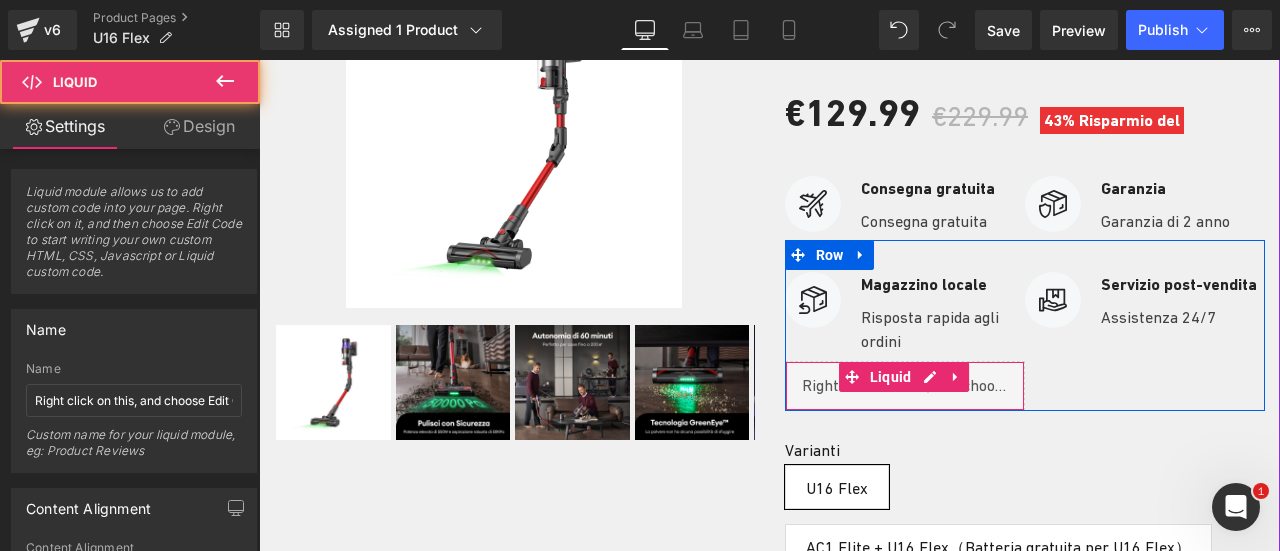 scroll, scrollTop: 360, scrollLeft: 0, axis: vertical 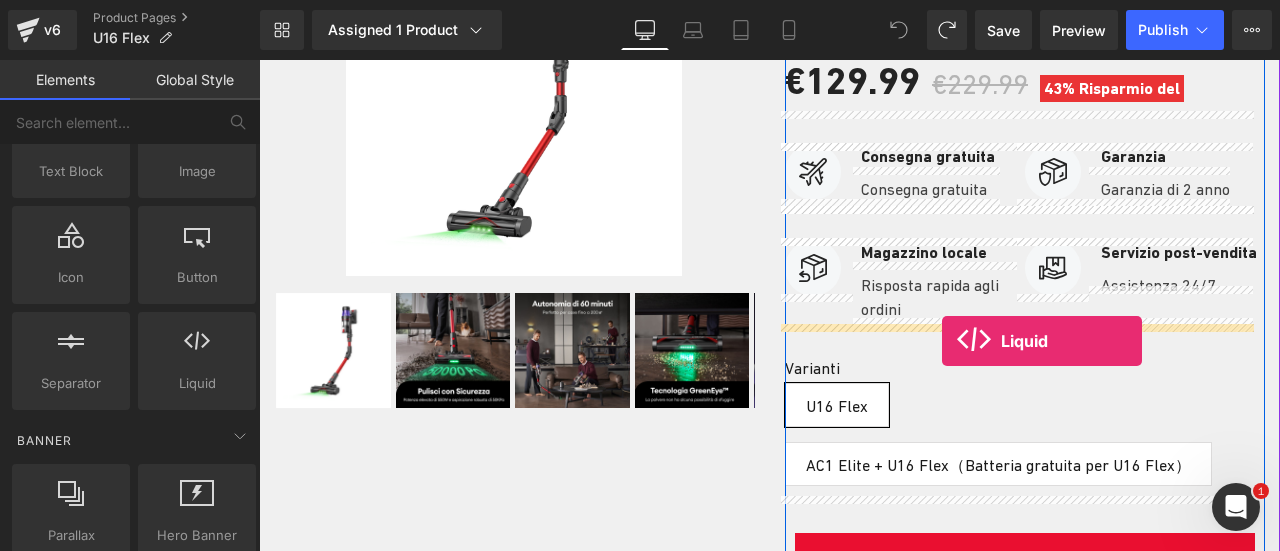 drag, startPoint x: 446, startPoint y: 416, endPoint x: 942, endPoint y: 341, distance: 501.6383 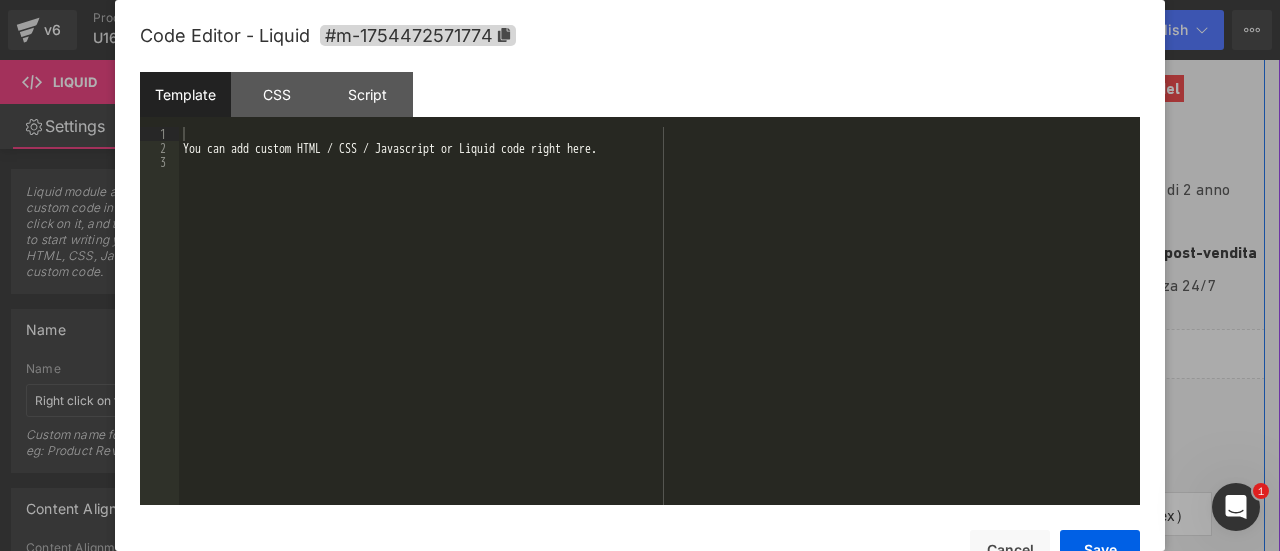 click on "Liquid" at bounding box center [1025, 354] 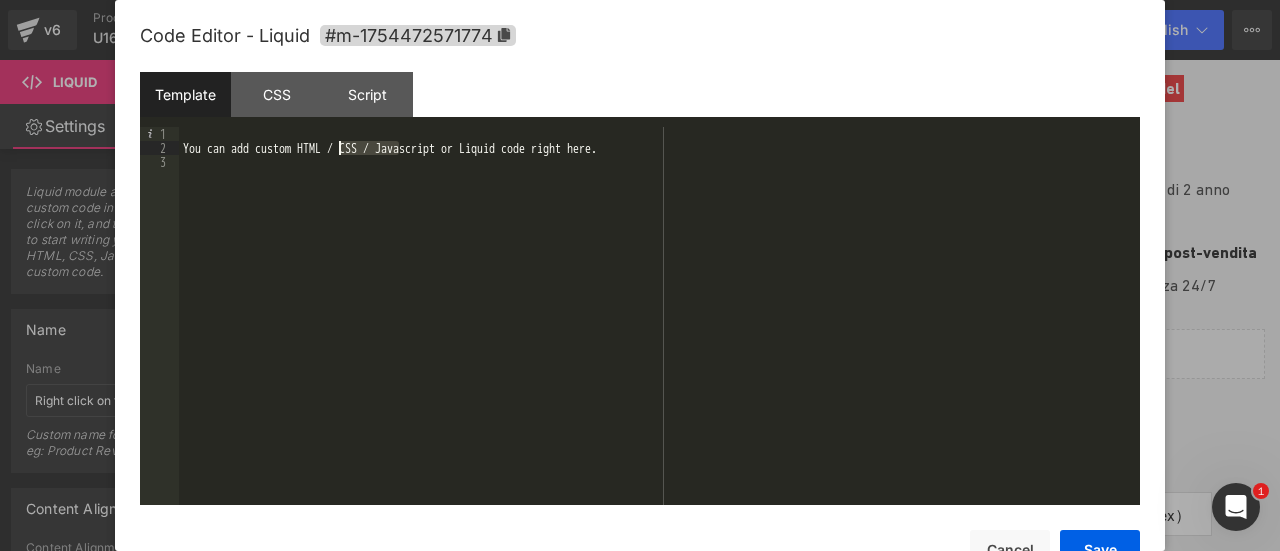 drag, startPoint x: 341, startPoint y: 149, endPoint x: 330, endPoint y: 143, distance: 12.529964 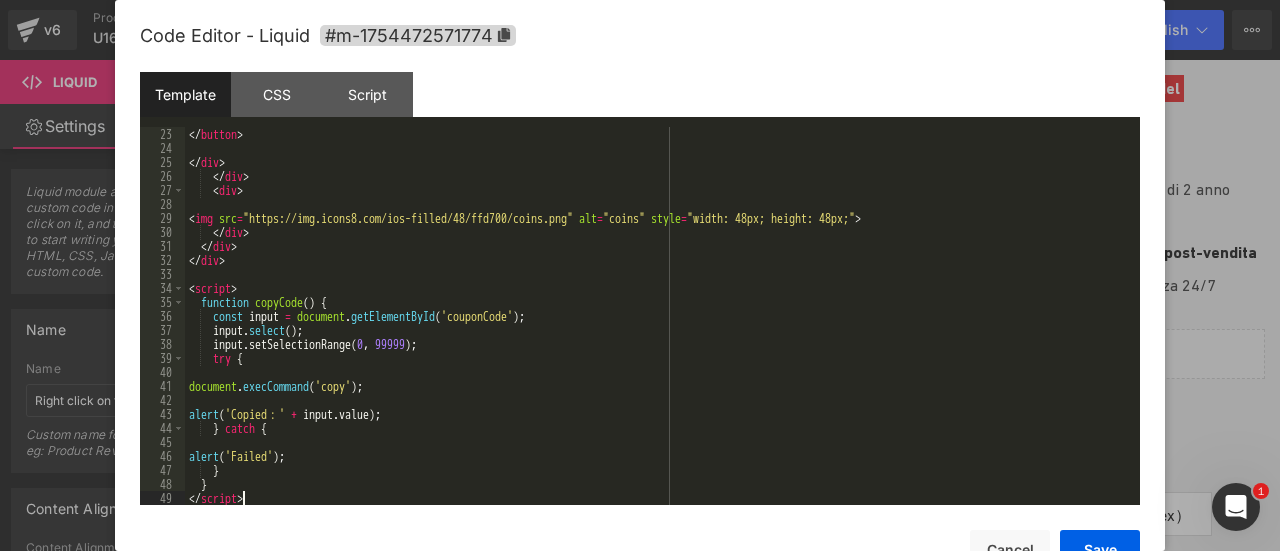 scroll, scrollTop: 378, scrollLeft: 0, axis: vertical 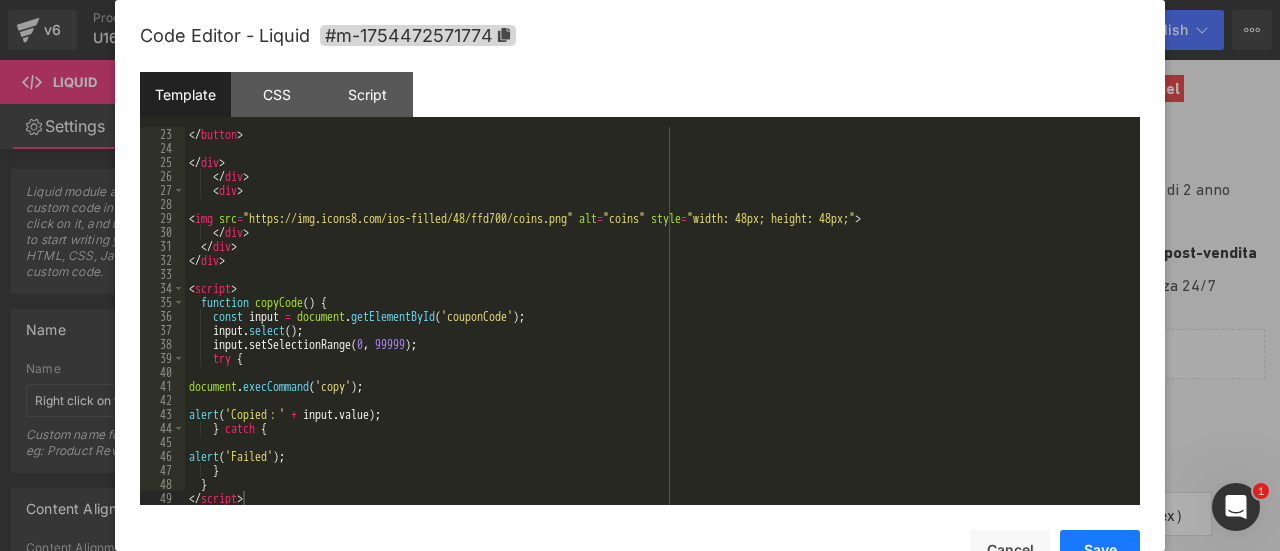 click on "Save" at bounding box center (1100, 550) 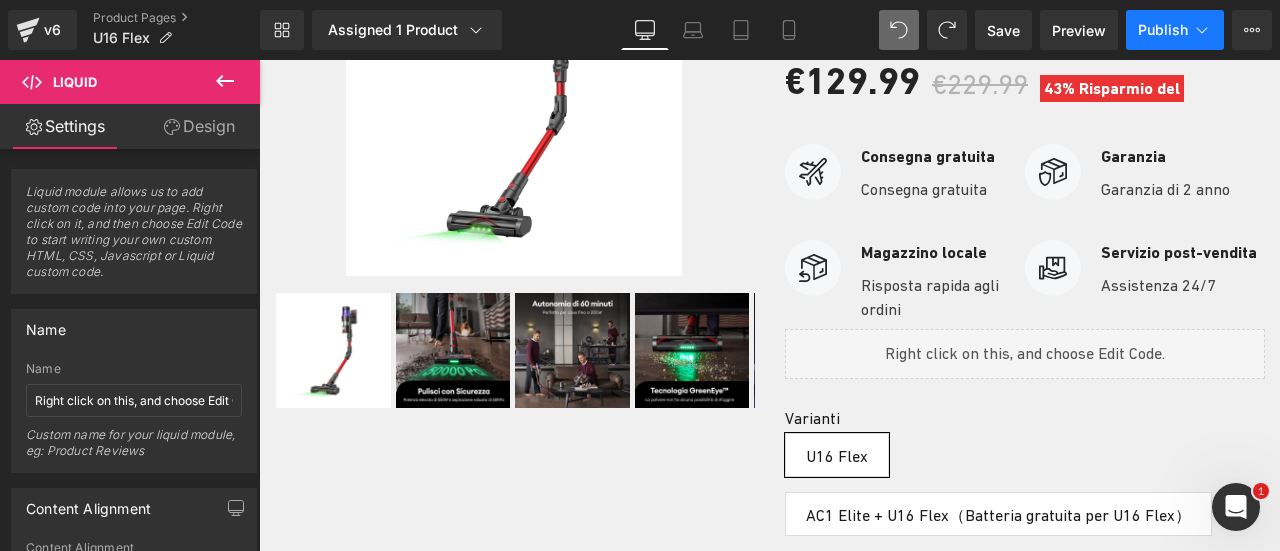 click on "Publish" at bounding box center (1163, 30) 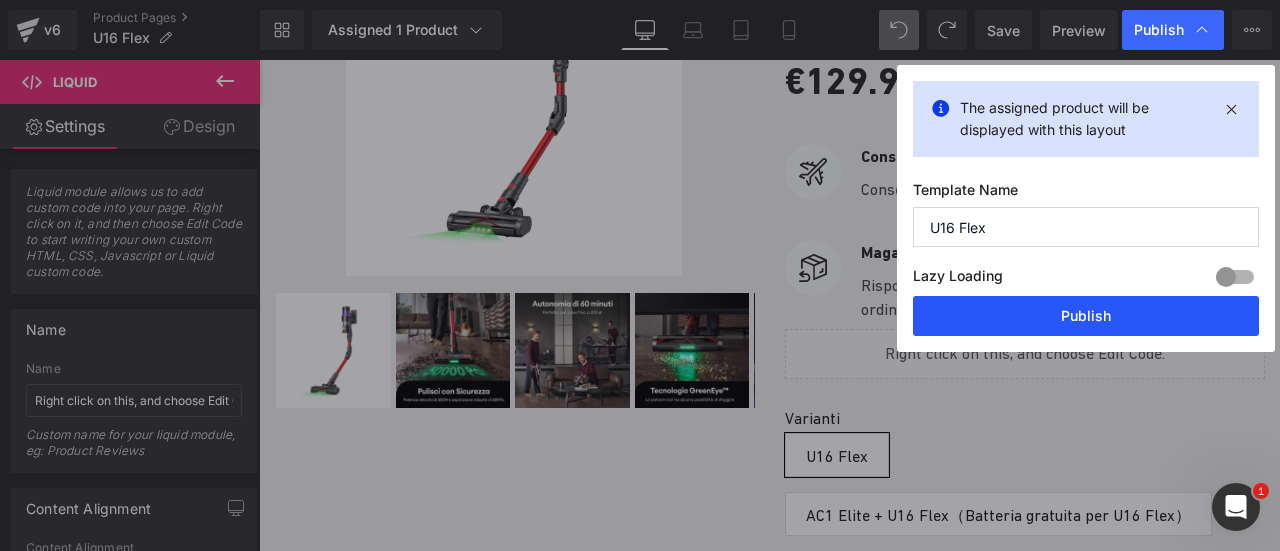 click on "Publish" at bounding box center (1086, 316) 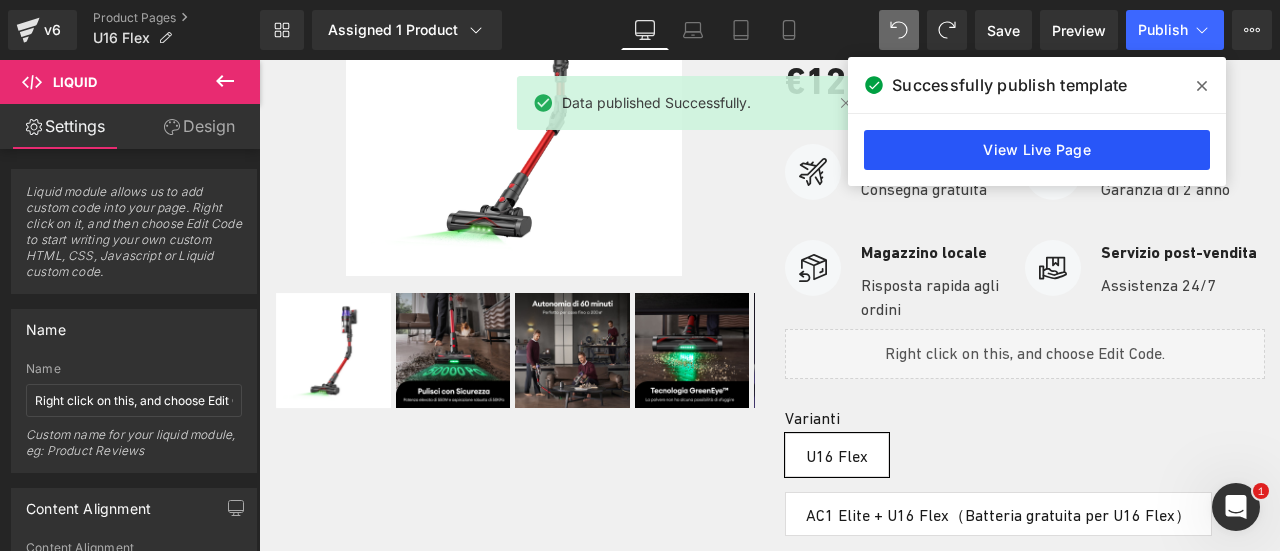 click on "View Live Page" at bounding box center [1037, 150] 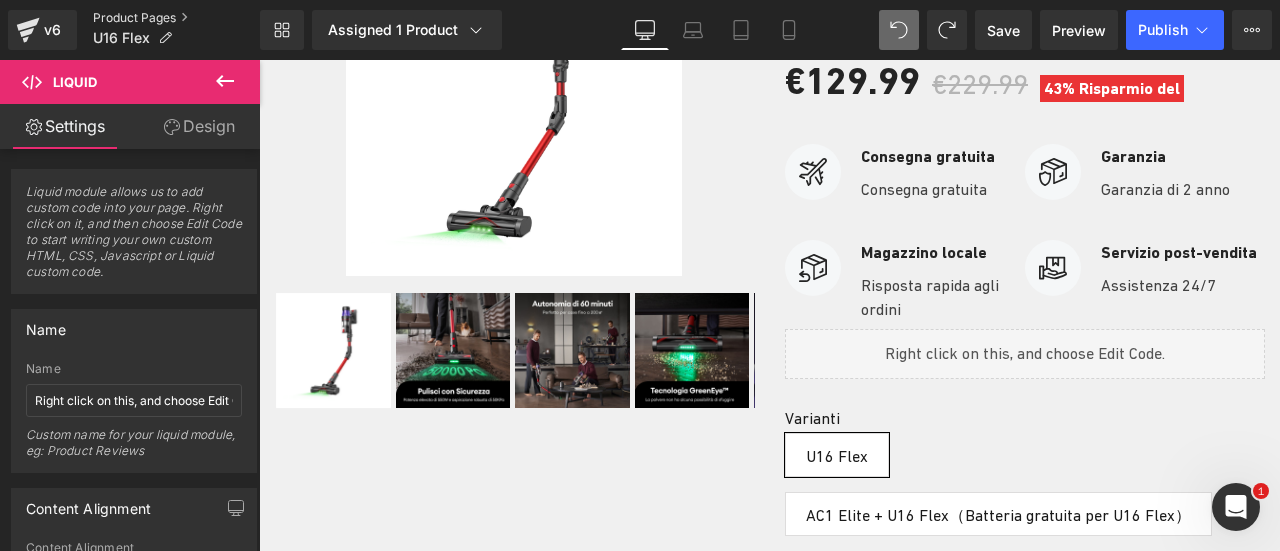 click on "Product Pages" at bounding box center [176, 18] 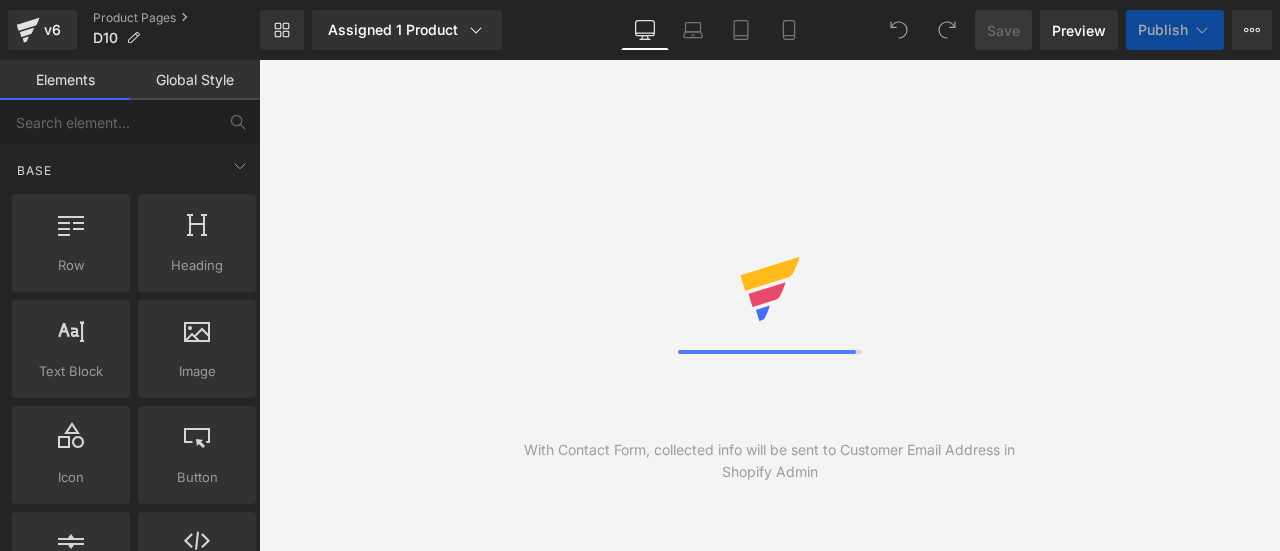 scroll, scrollTop: 0, scrollLeft: 0, axis: both 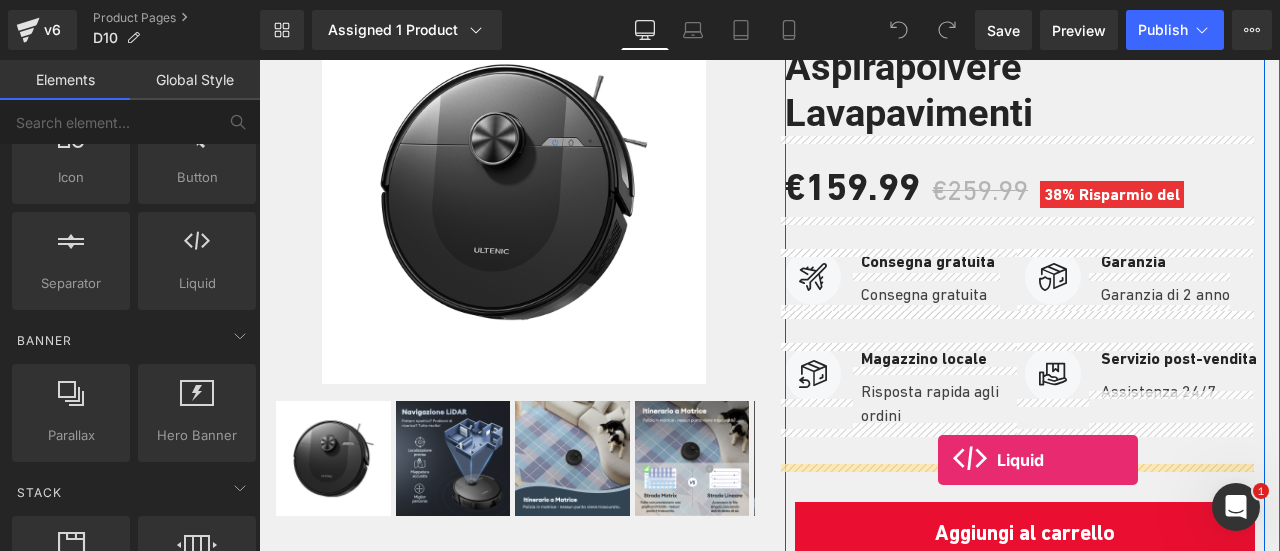 drag, startPoint x: 459, startPoint y: 322, endPoint x: 938, endPoint y: 460, distance: 498.4827 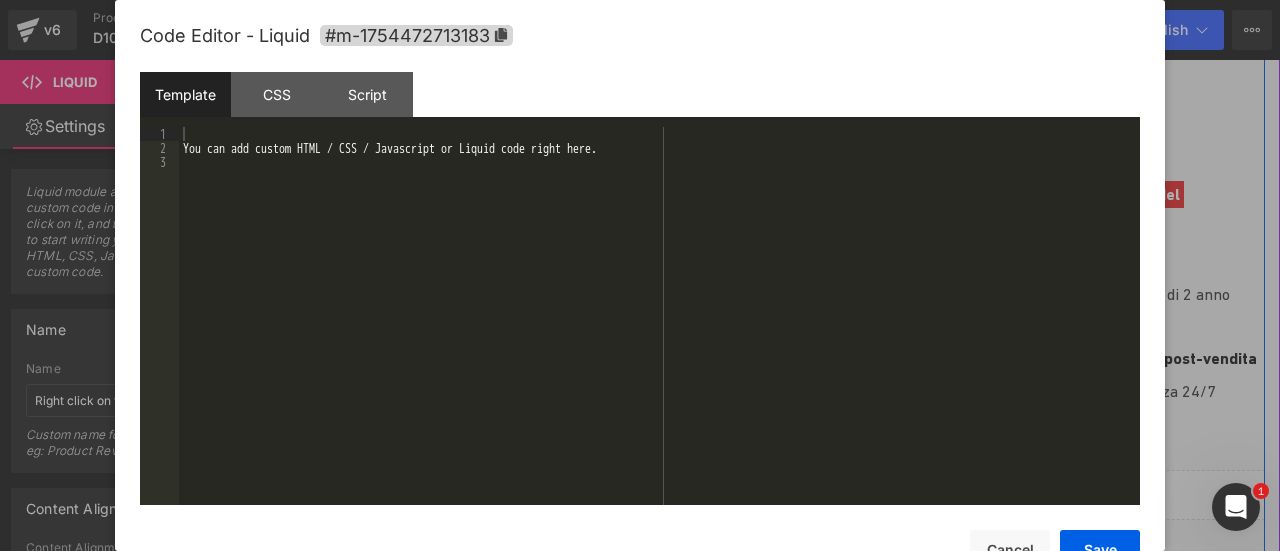 click on "Liquid" at bounding box center (1025, 495) 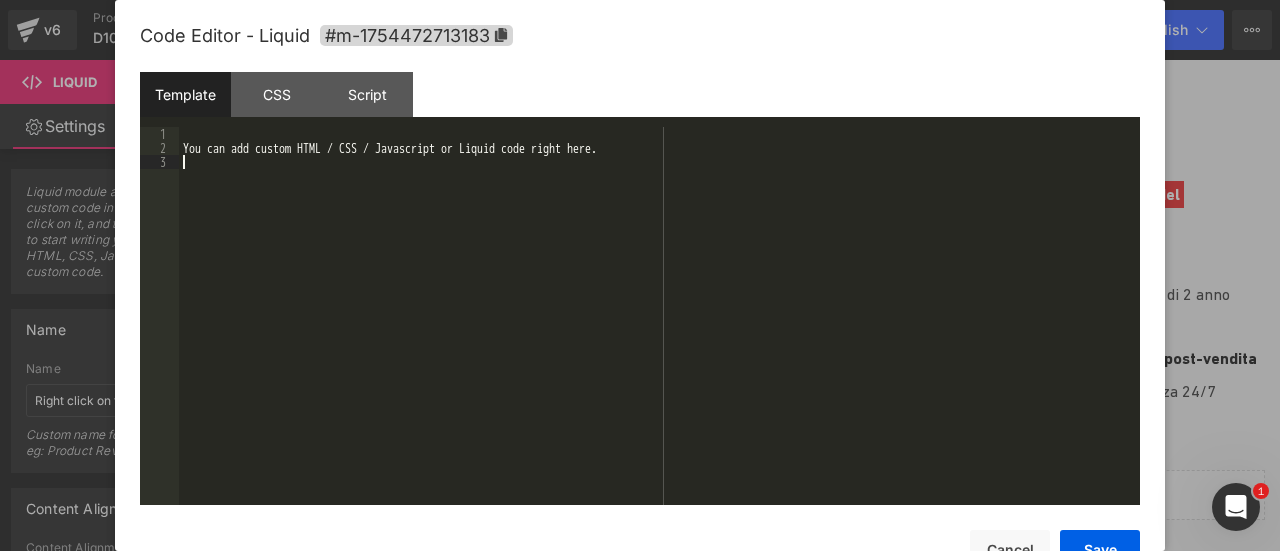 drag, startPoint x: 524, startPoint y: 247, endPoint x: 0, endPoint y: 79, distance: 550.27264 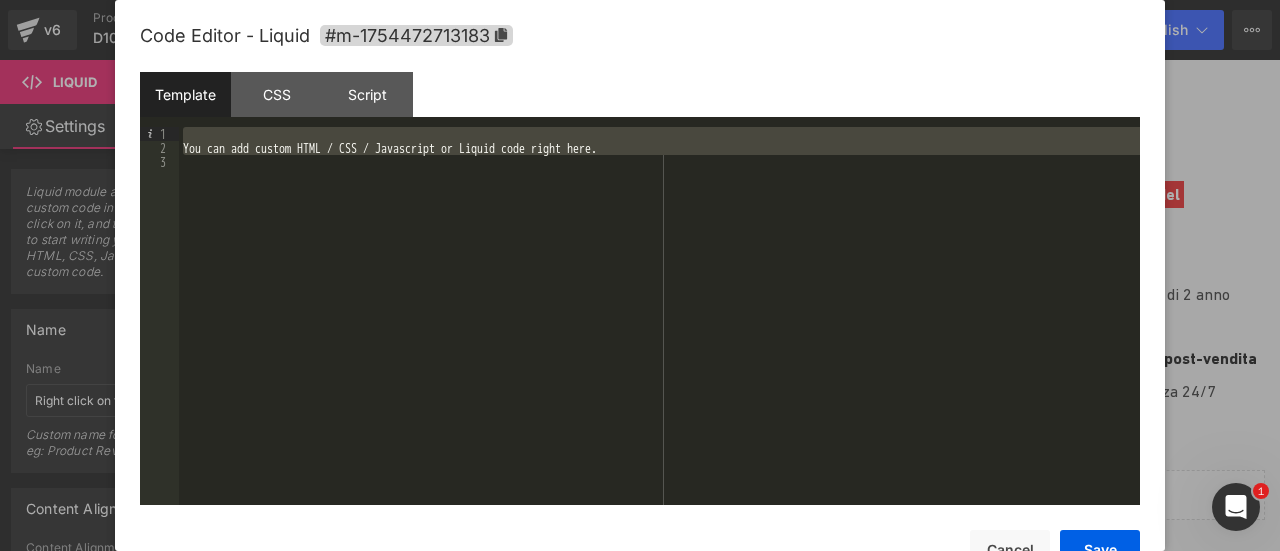 scroll, scrollTop: 378, scrollLeft: 0, axis: vertical 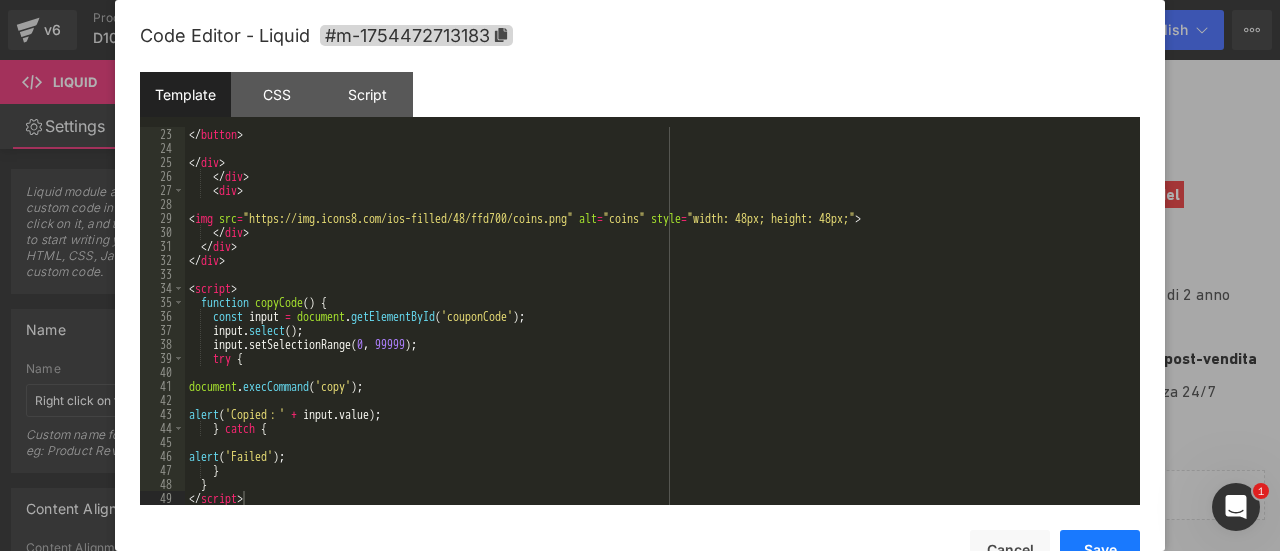 click on "Save" at bounding box center [1100, 550] 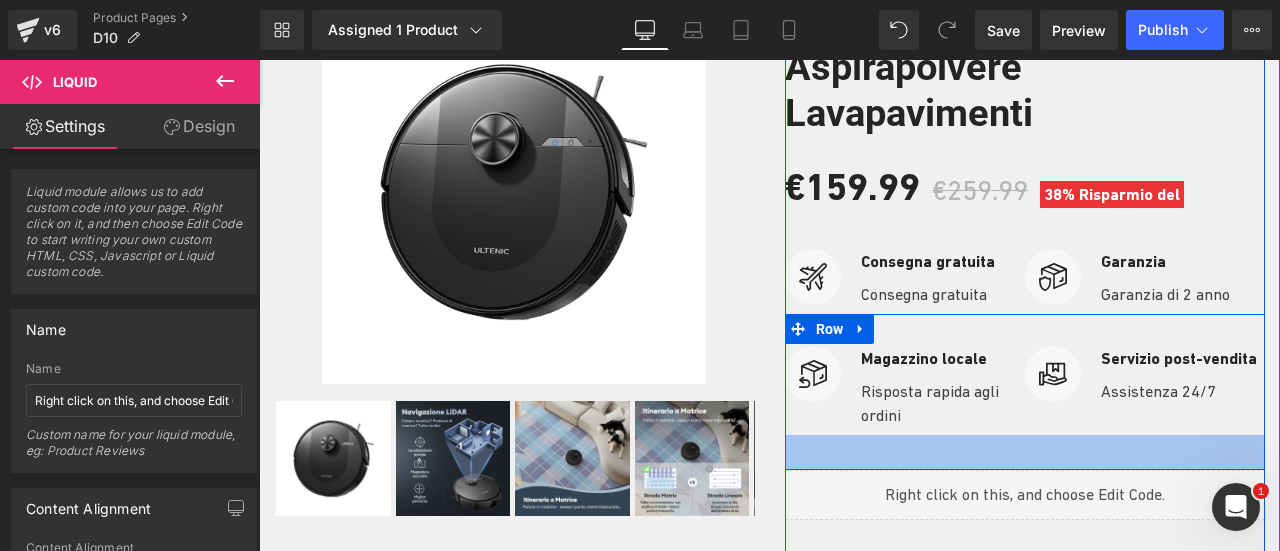scroll, scrollTop: 500, scrollLeft: 0, axis: vertical 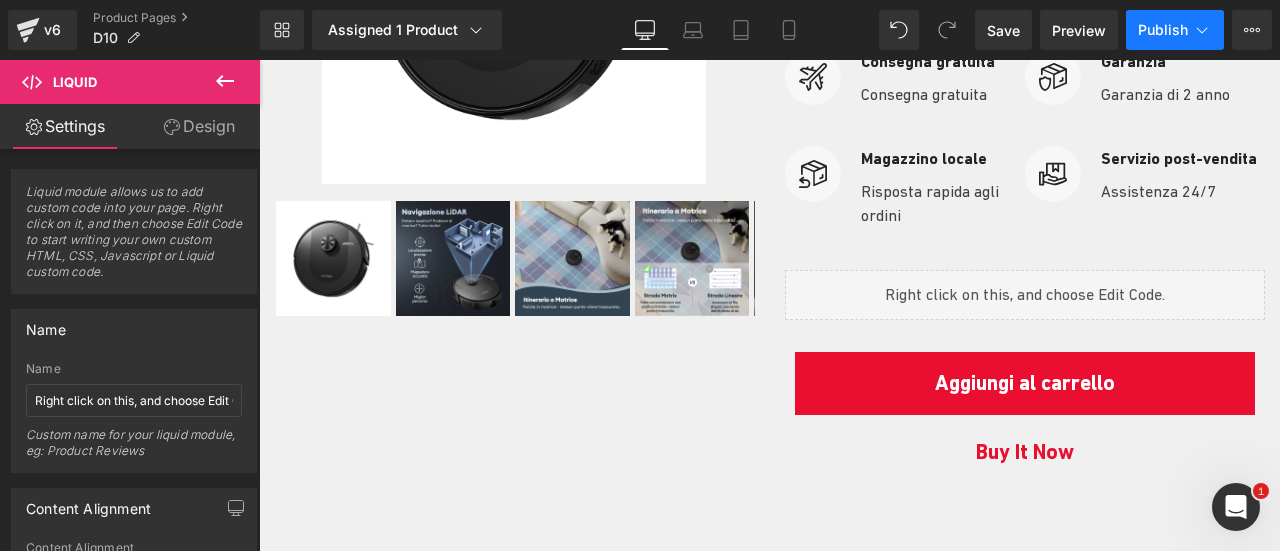 click on "Publish" at bounding box center (1163, 30) 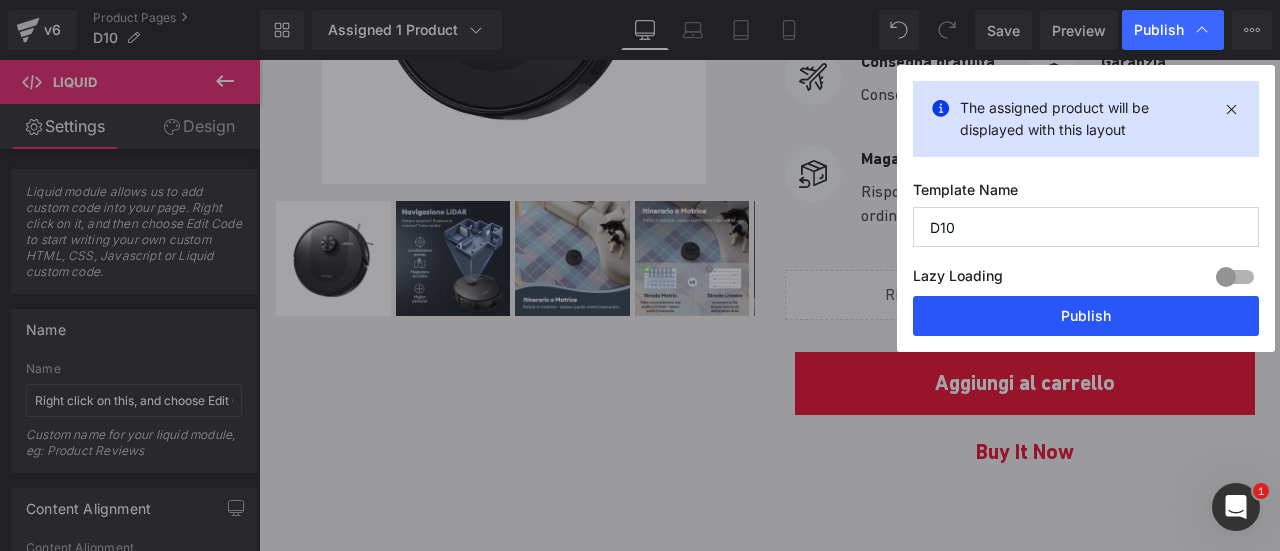 click on "Publish" at bounding box center [1086, 316] 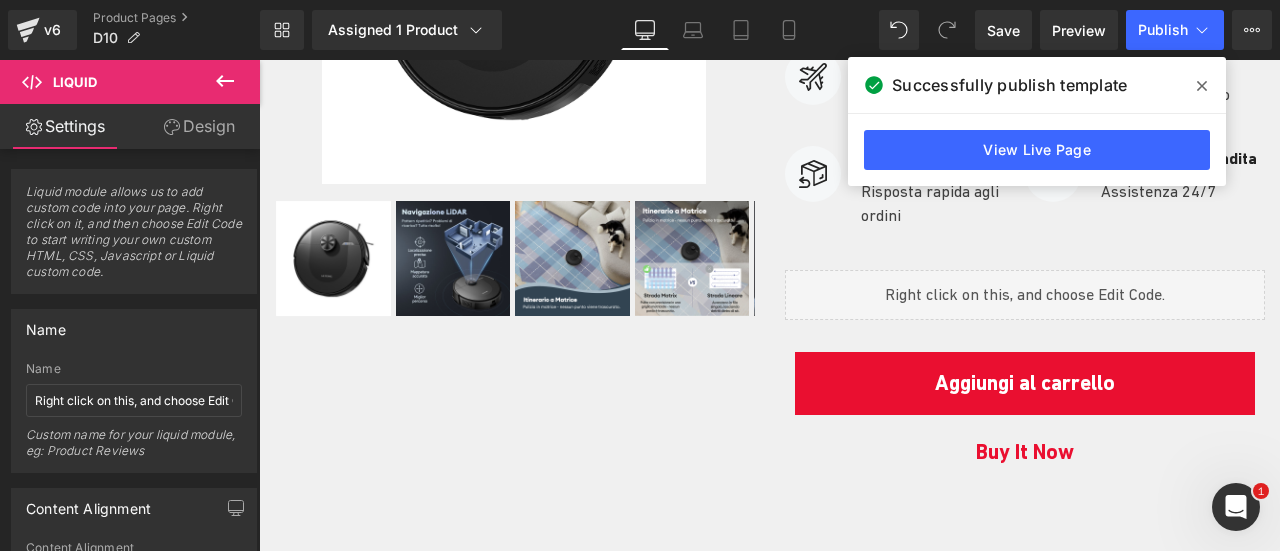 click 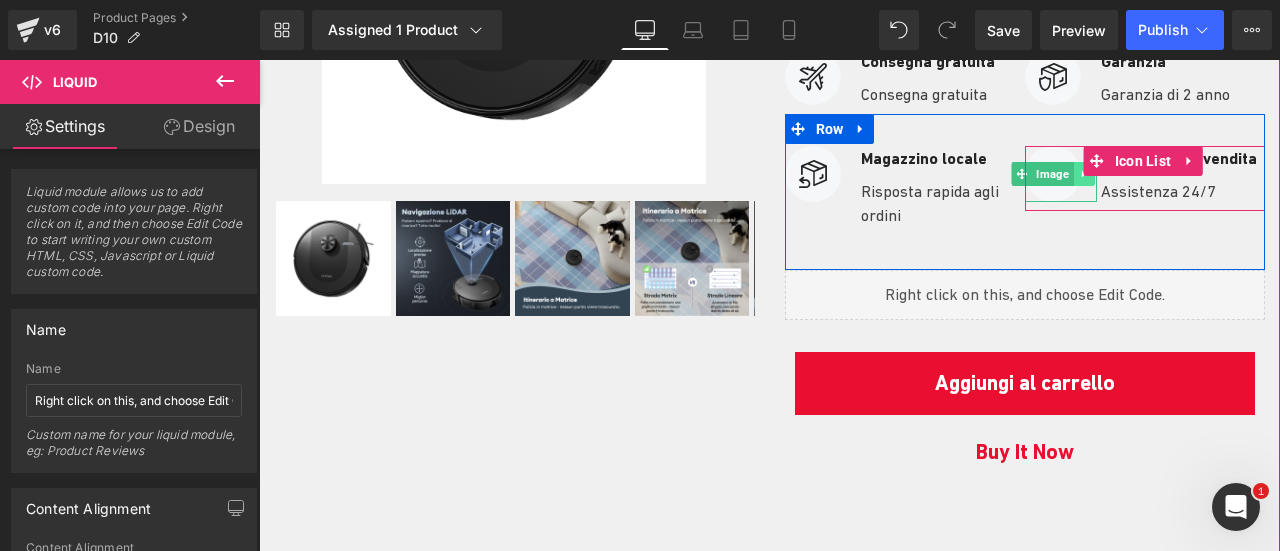 scroll, scrollTop: 400, scrollLeft: 0, axis: vertical 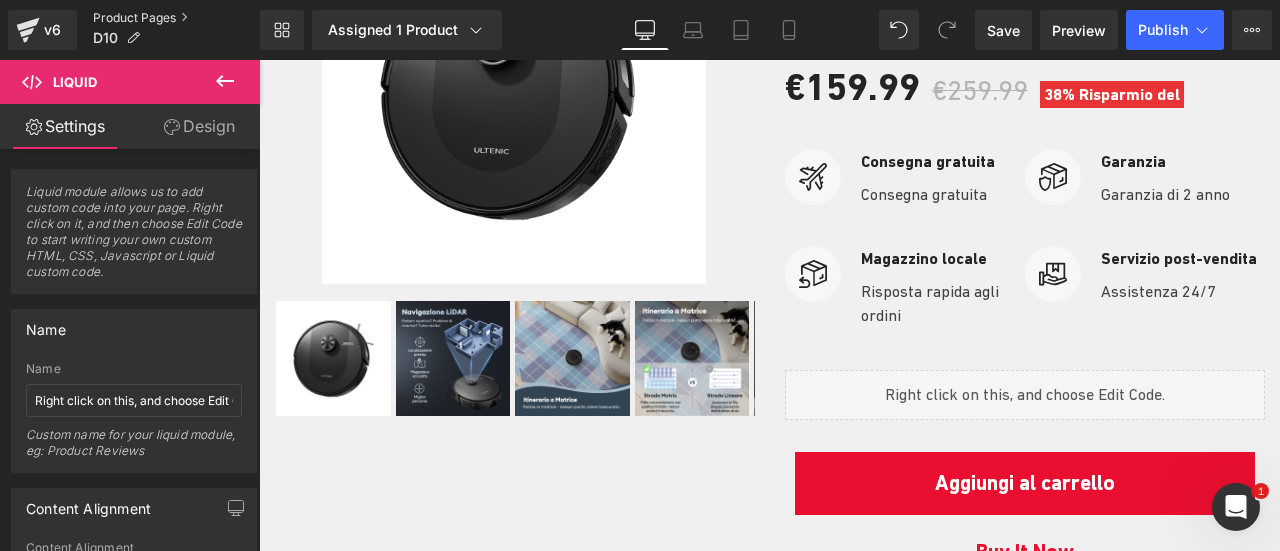 click on "Product Pages" at bounding box center (176, 18) 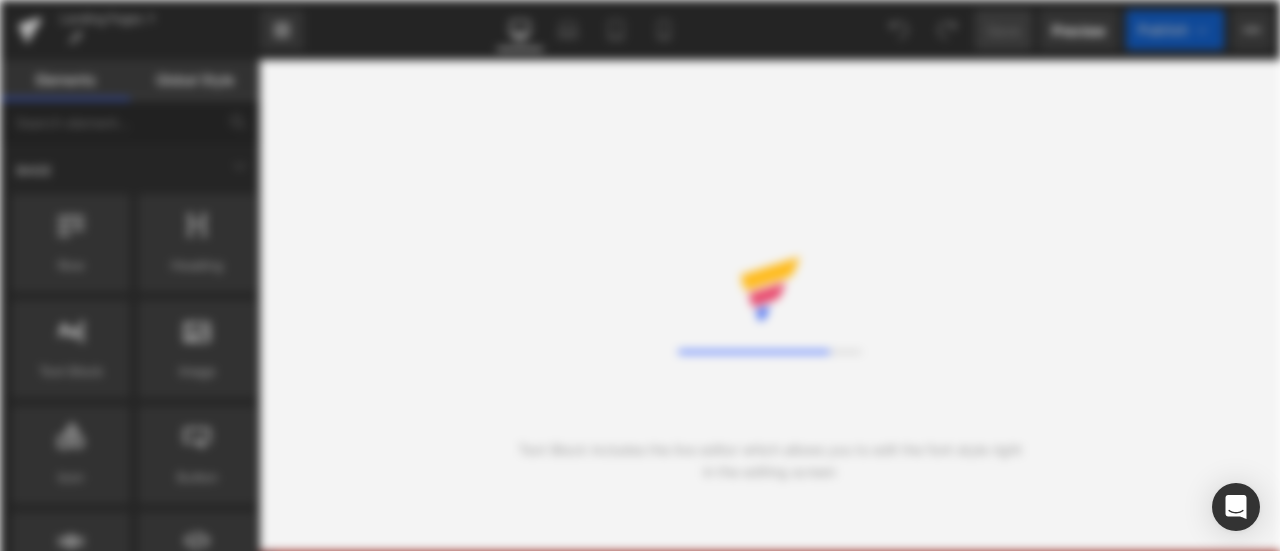 scroll, scrollTop: 0, scrollLeft: 0, axis: both 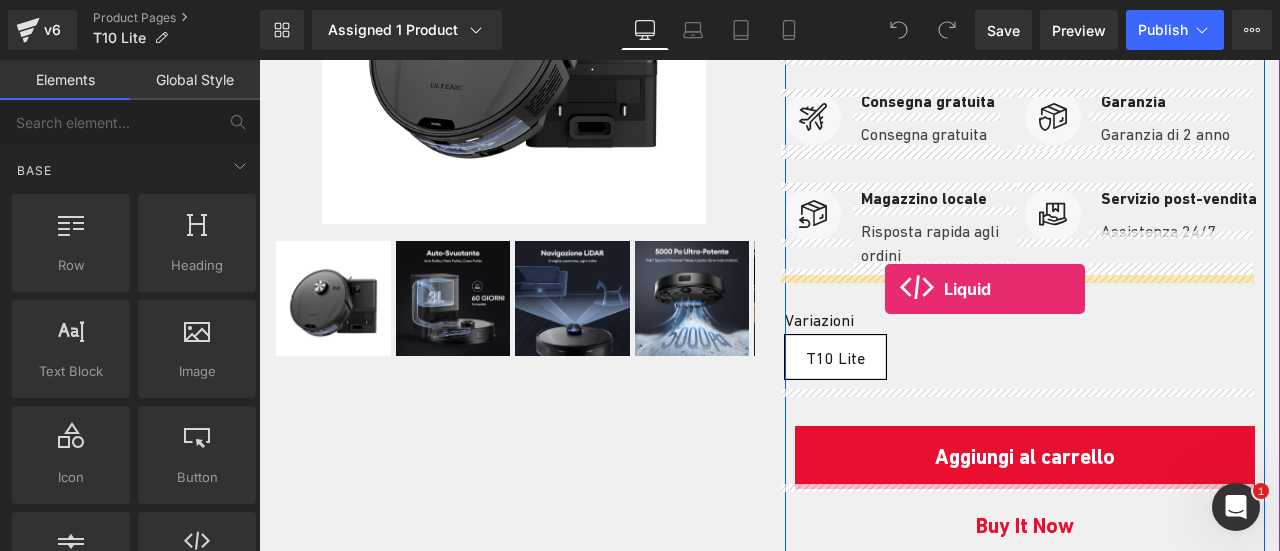 drag, startPoint x: 459, startPoint y: 592, endPoint x: 885, endPoint y: 289, distance: 522.76666 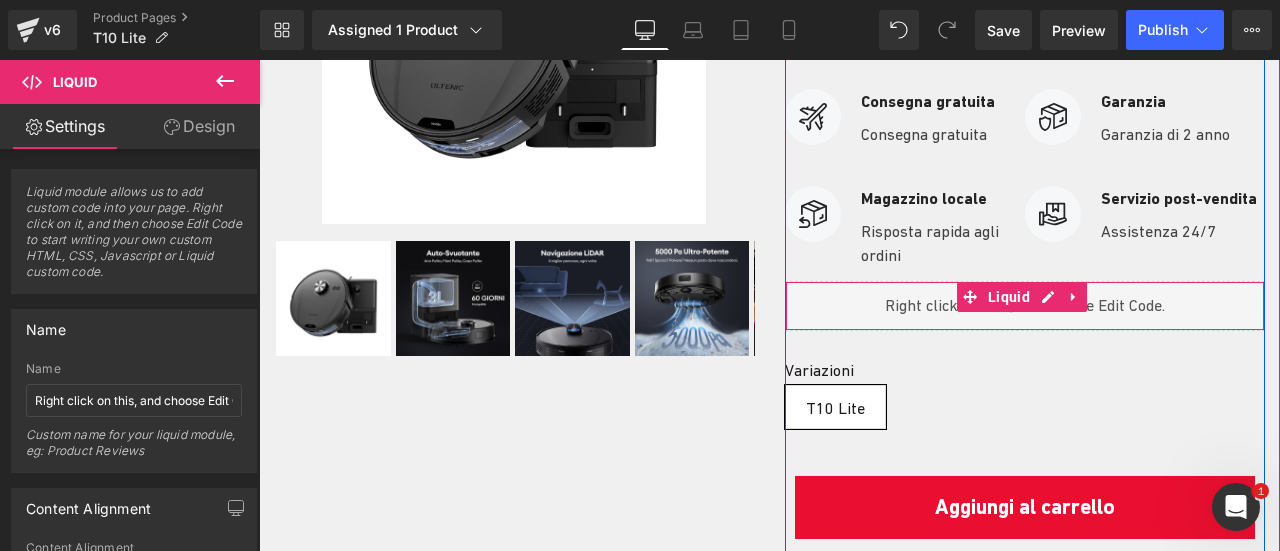 click 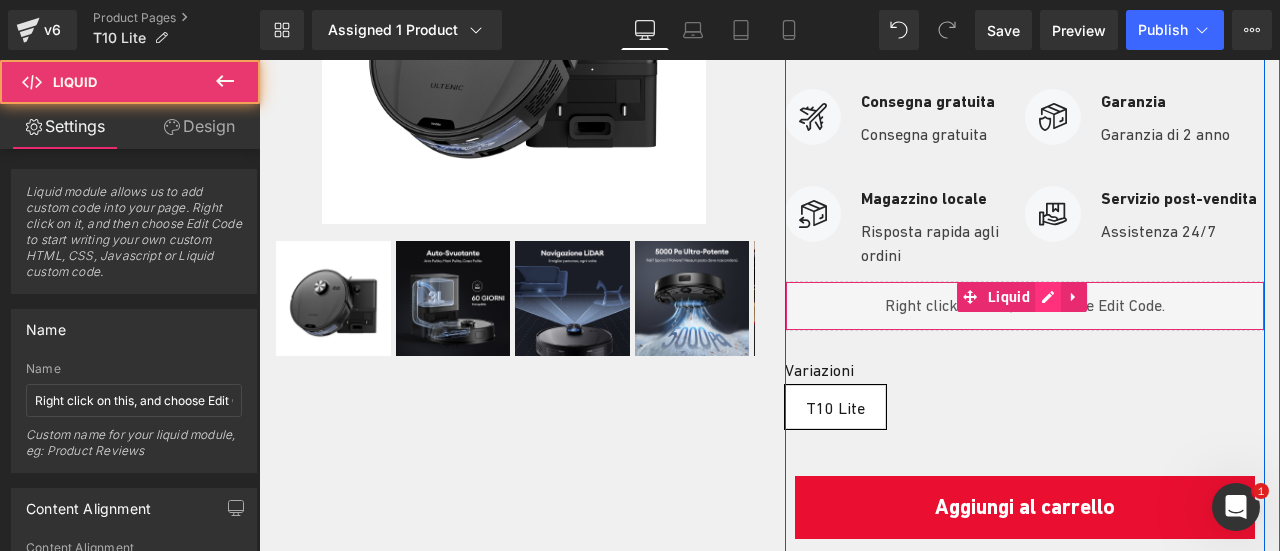 click on "Liquid" at bounding box center (1025, 306) 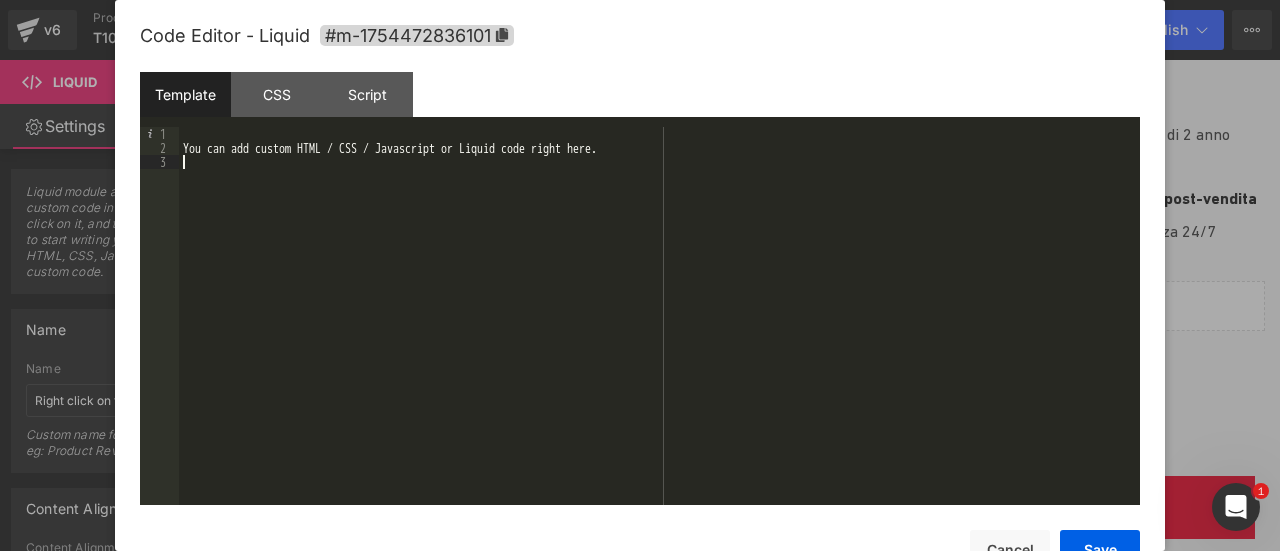 drag, startPoint x: 320, startPoint y: 197, endPoint x: 0, endPoint y: 76, distance: 342.11255 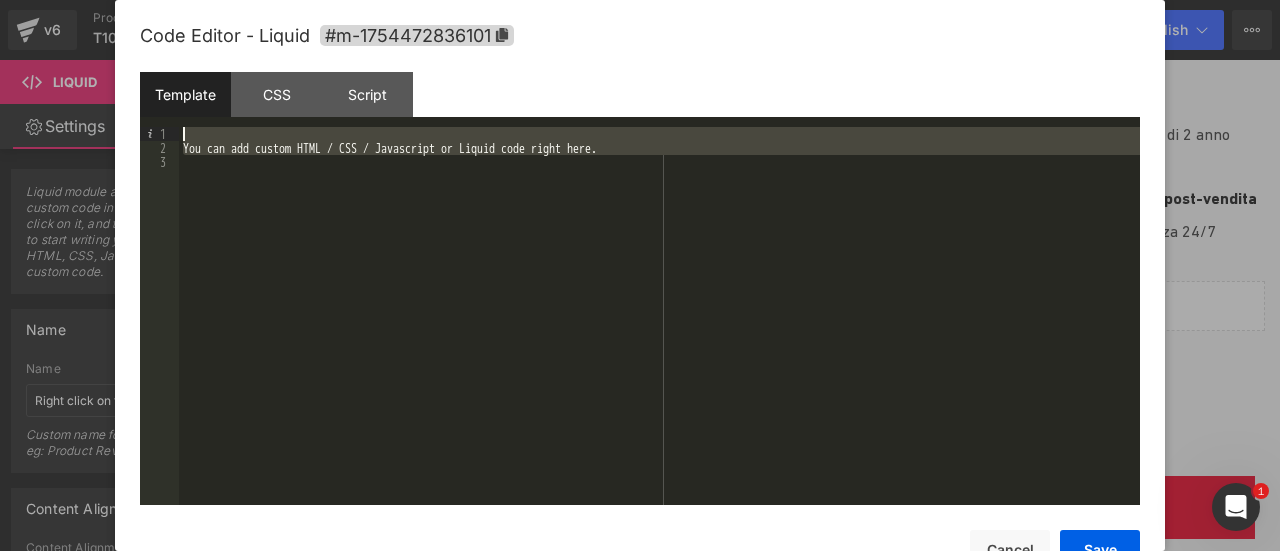 scroll, scrollTop: 378, scrollLeft: 0, axis: vertical 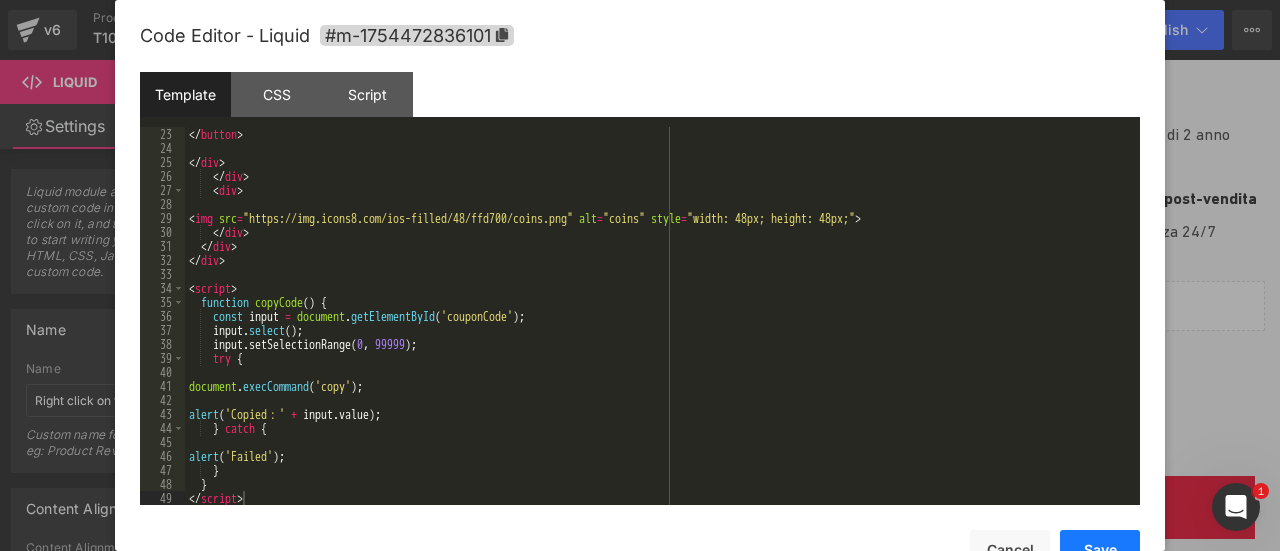 drag, startPoint x: 1089, startPoint y: 541, endPoint x: 779, endPoint y: 392, distance: 343.94913 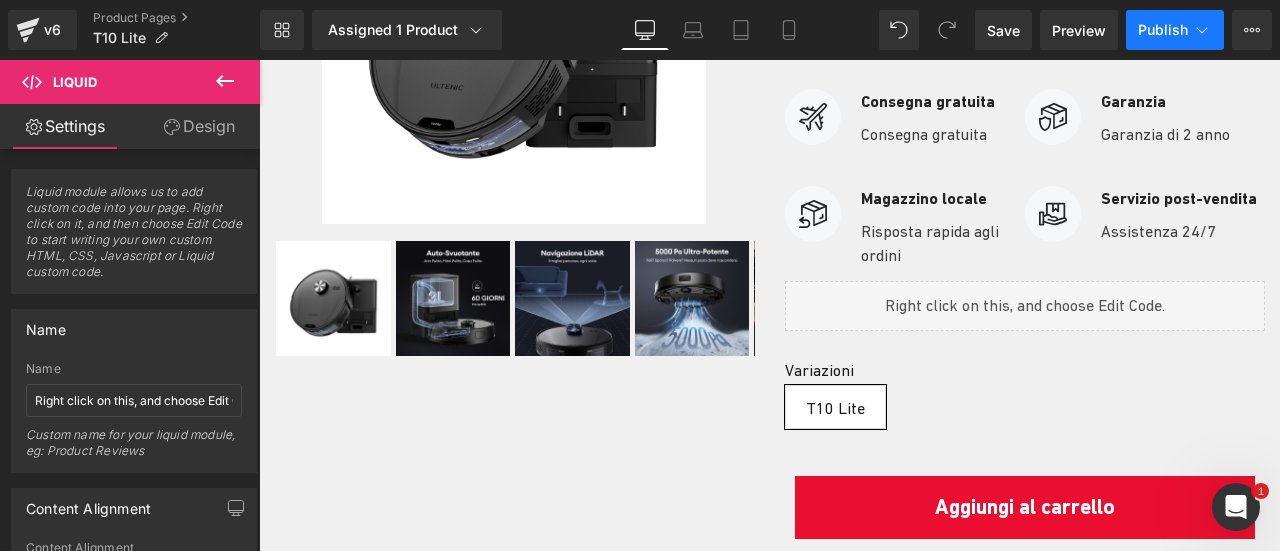 click on "Publish" at bounding box center [1175, 30] 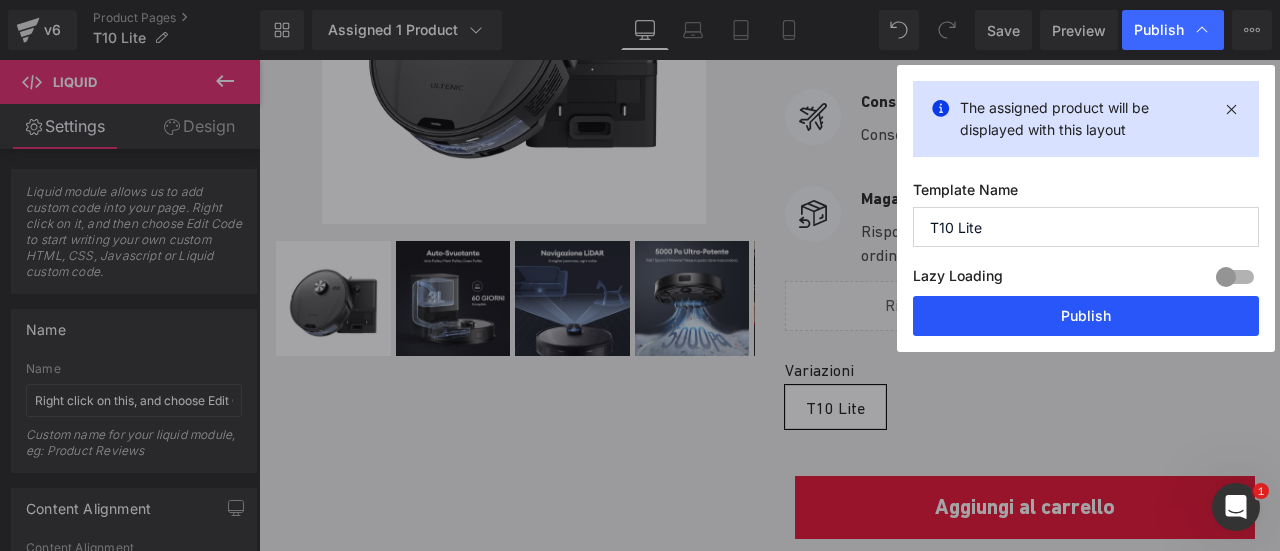 drag, startPoint x: 1148, startPoint y: 313, endPoint x: 889, endPoint y: 252, distance: 266.08646 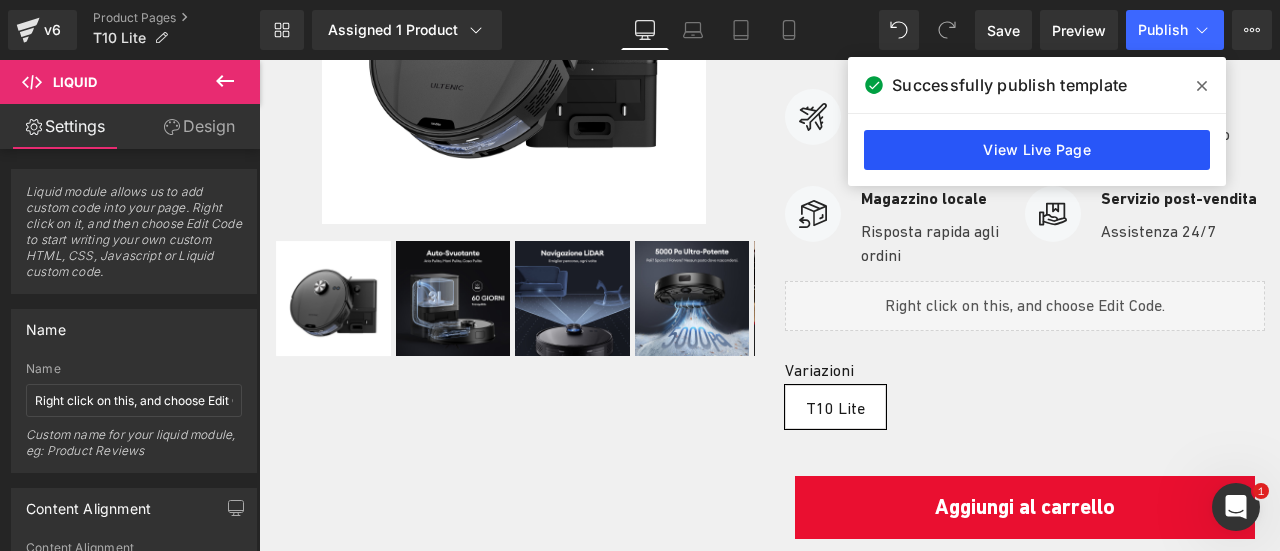 click on "View Live Page" at bounding box center (1037, 150) 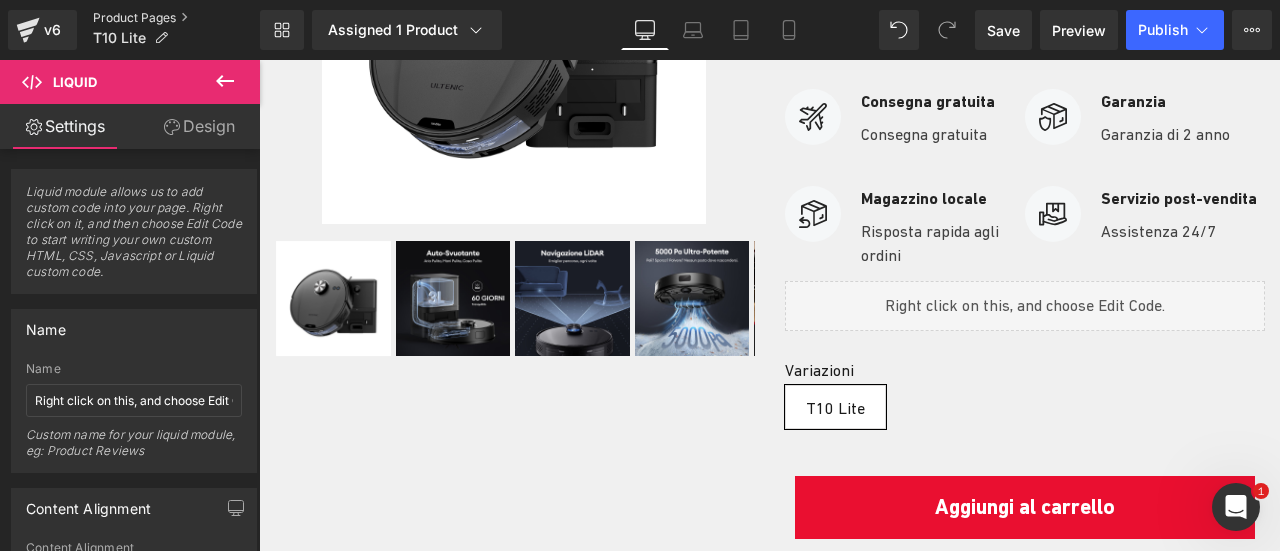 click on "Product Pages" at bounding box center [176, 18] 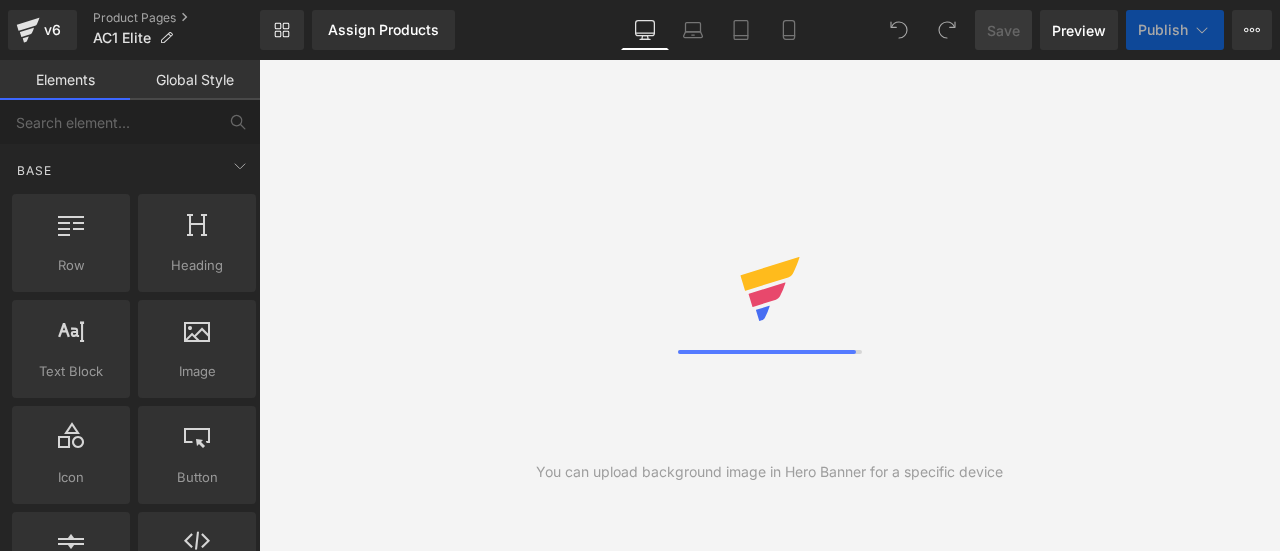 scroll, scrollTop: 0, scrollLeft: 0, axis: both 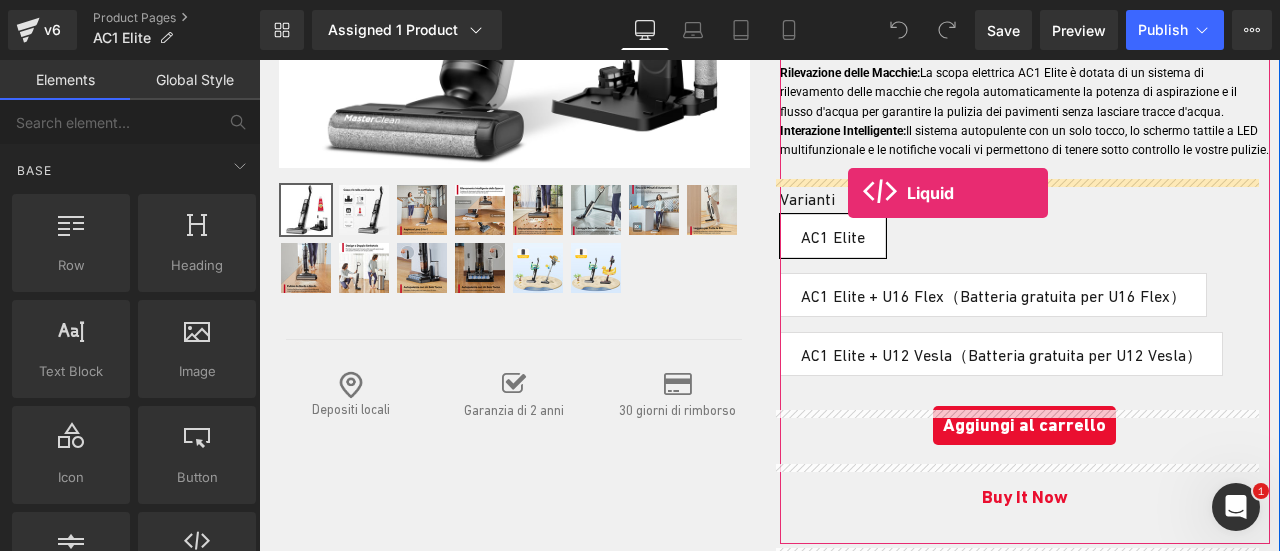 drag, startPoint x: 455, startPoint y: 590, endPoint x: 848, endPoint y: 193, distance: 558.6215 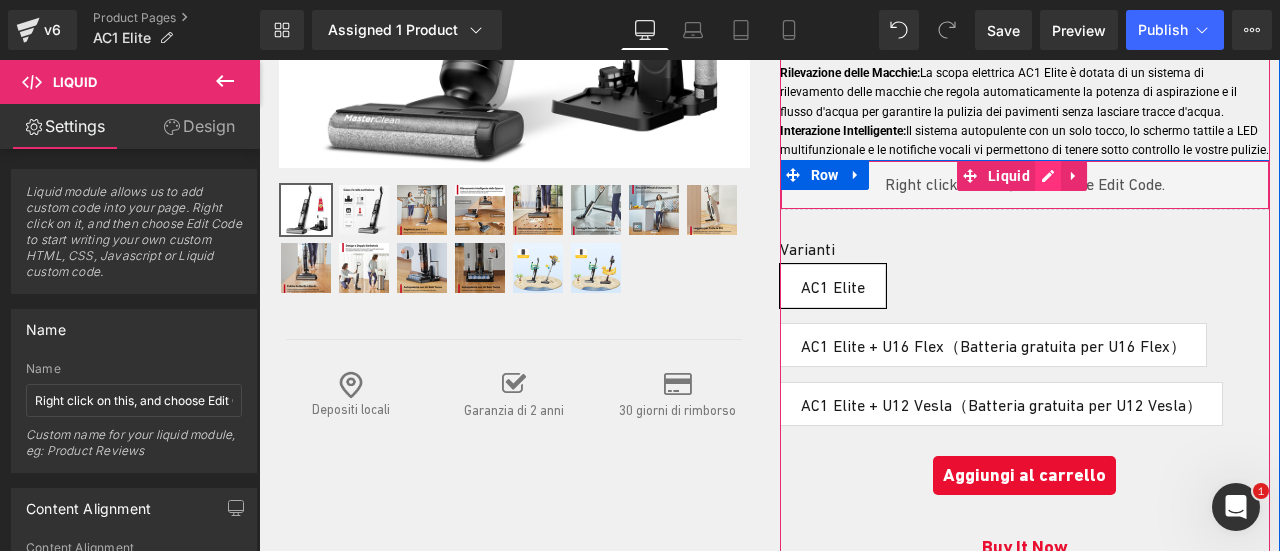 click on "Liquid" at bounding box center (1025, 185) 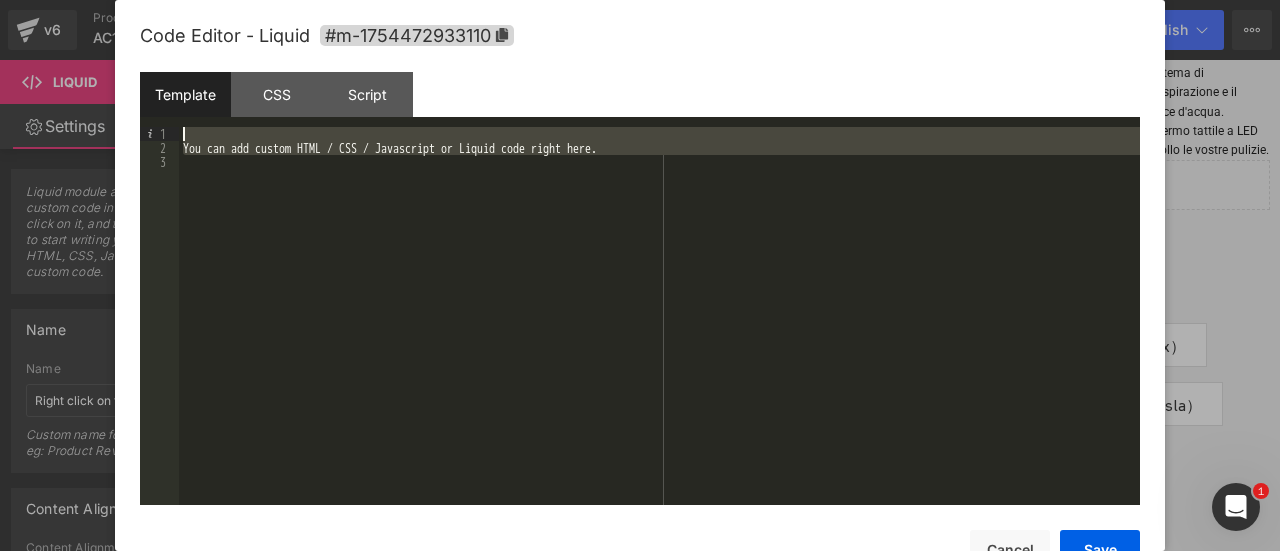drag, startPoint x: 450, startPoint y: 197, endPoint x: 134, endPoint y: 134, distance: 322.21887 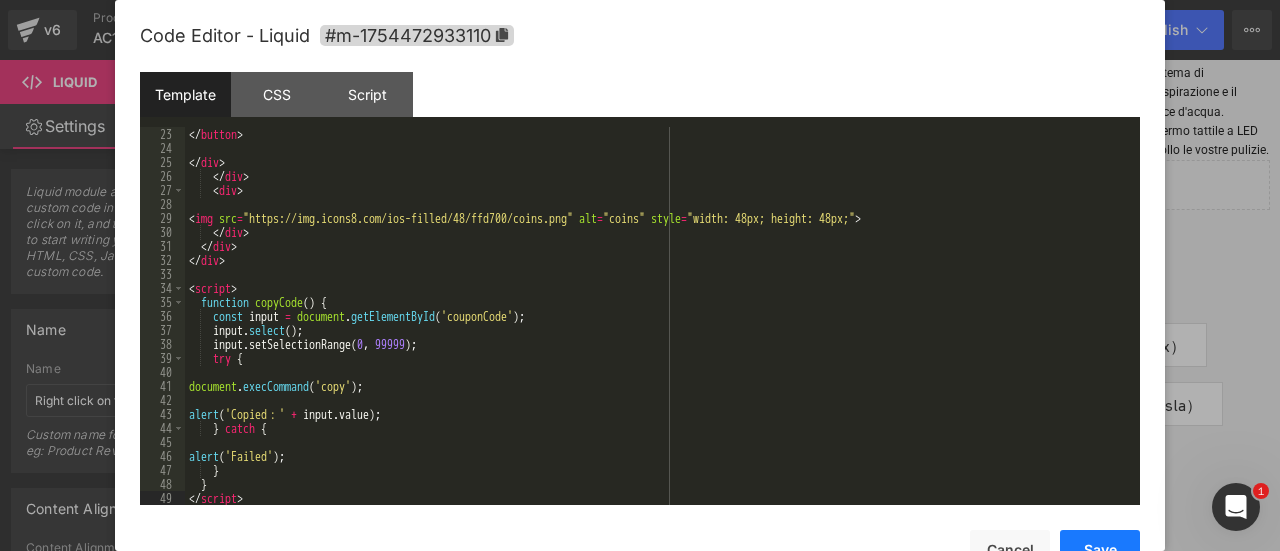 click on "Save" at bounding box center (1100, 550) 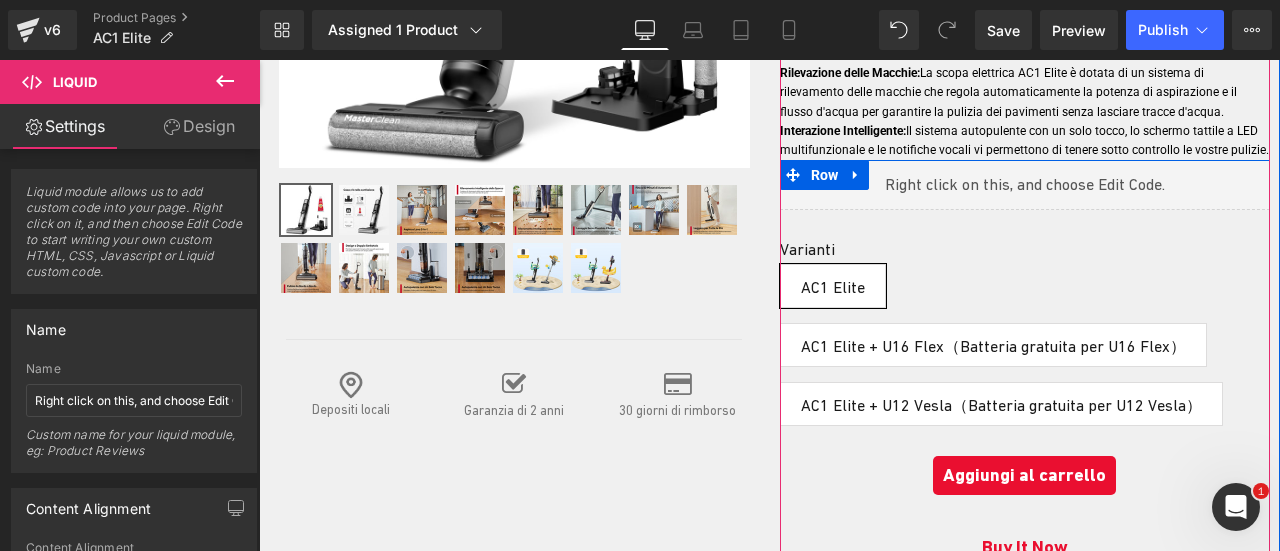 click on "Liquid" at bounding box center (1025, 185) 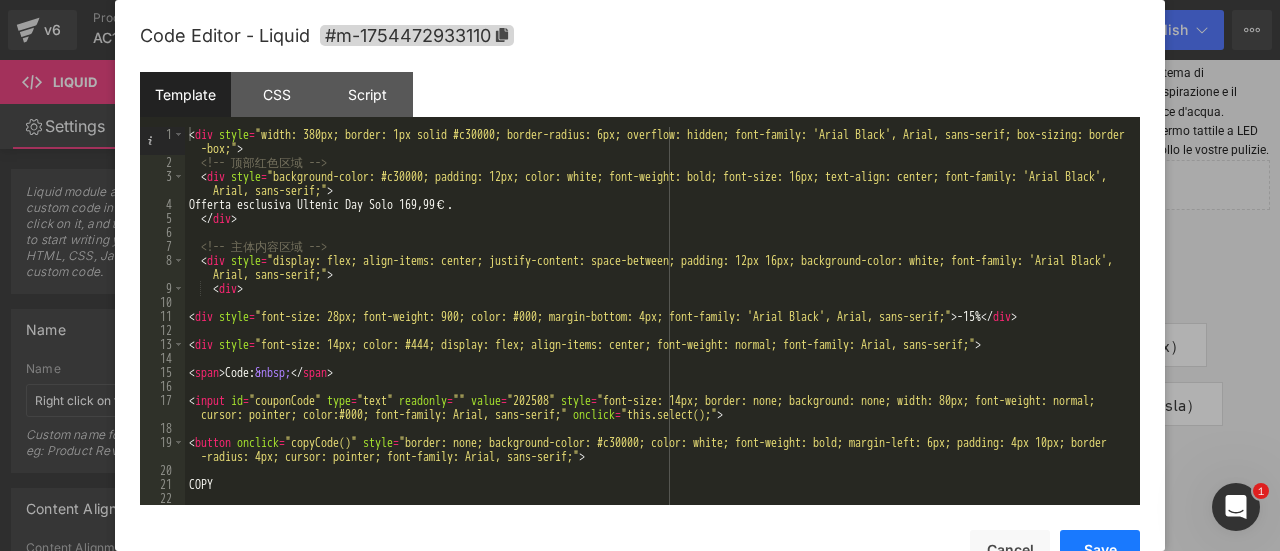 click on "Save" at bounding box center (1100, 550) 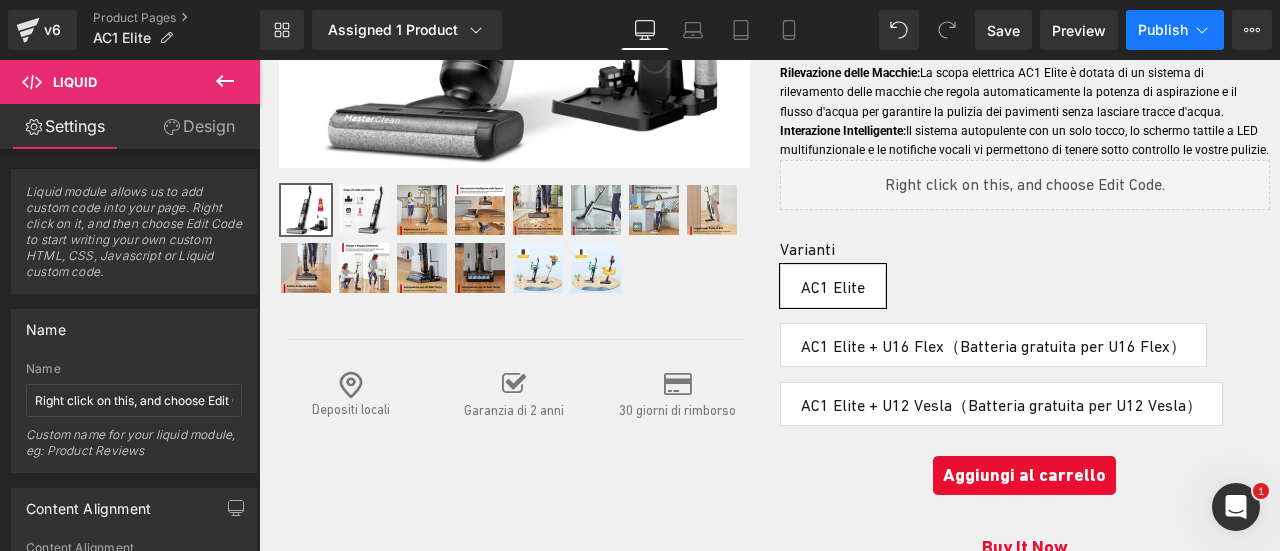 click on "Publish" at bounding box center (1163, 30) 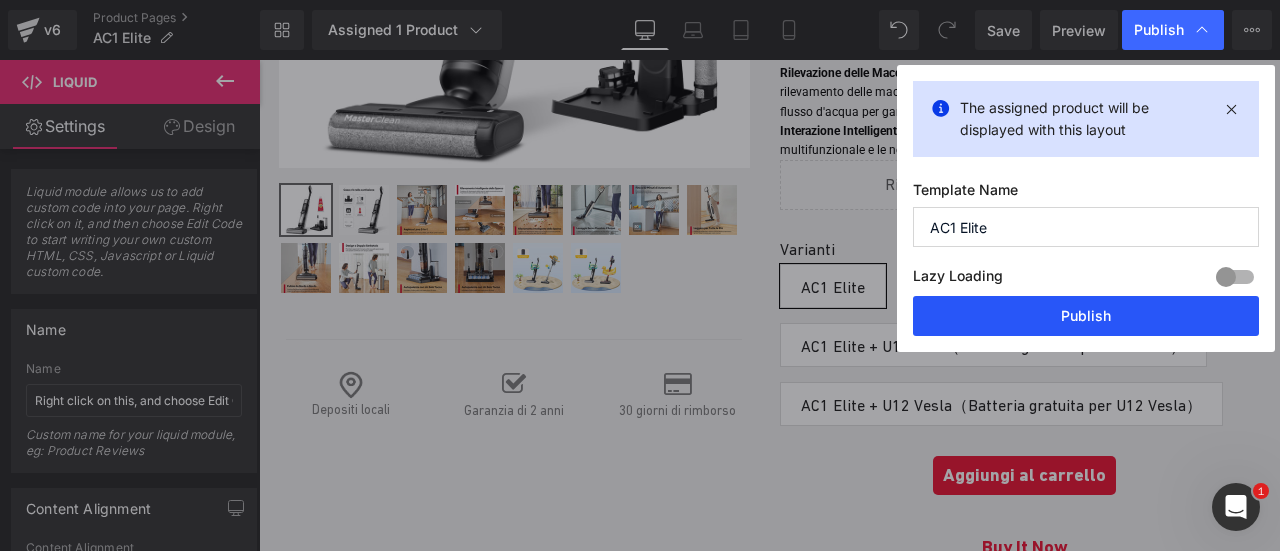 click on "Publish" at bounding box center (1086, 316) 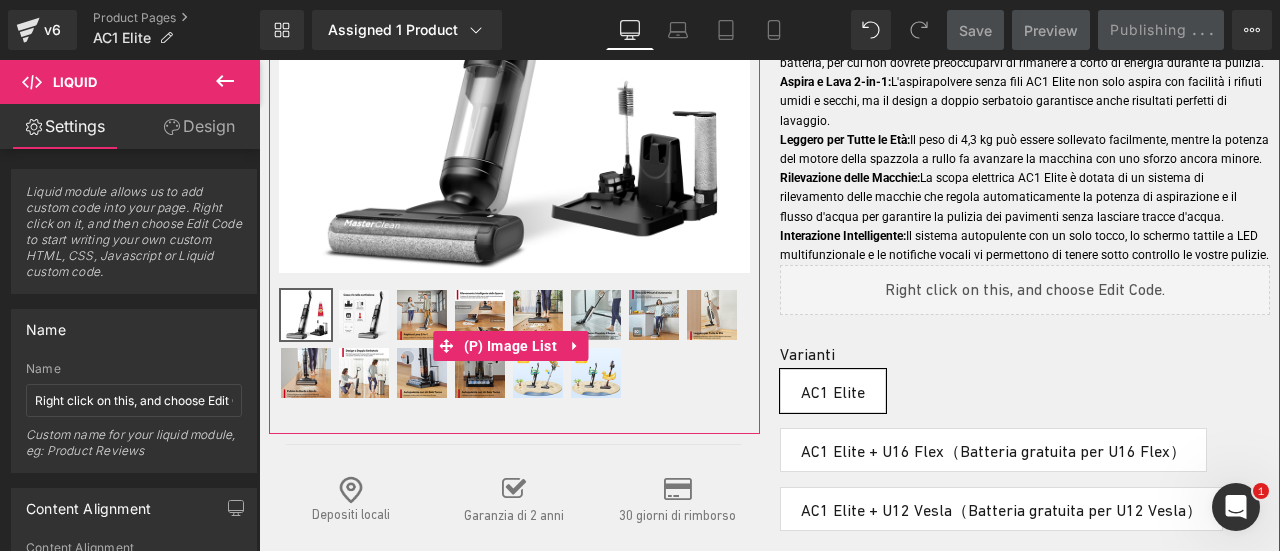 scroll, scrollTop: 260, scrollLeft: 0, axis: vertical 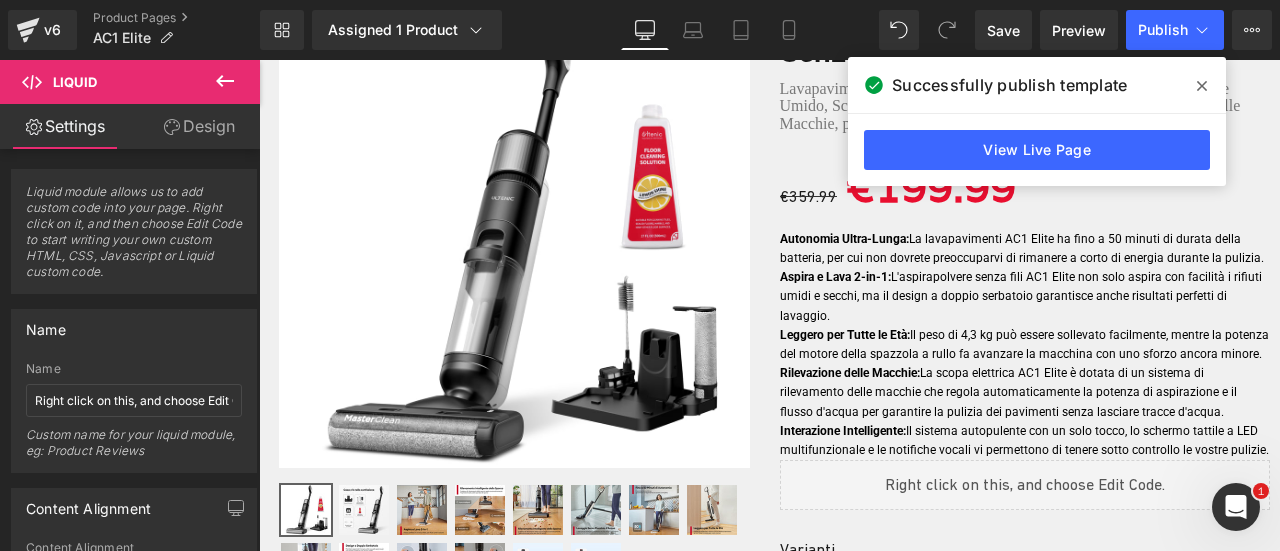 drag, startPoint x: 1202, startPoint y: 85, endPoint x: 737, endPoint y: 33, distance: 467.8985 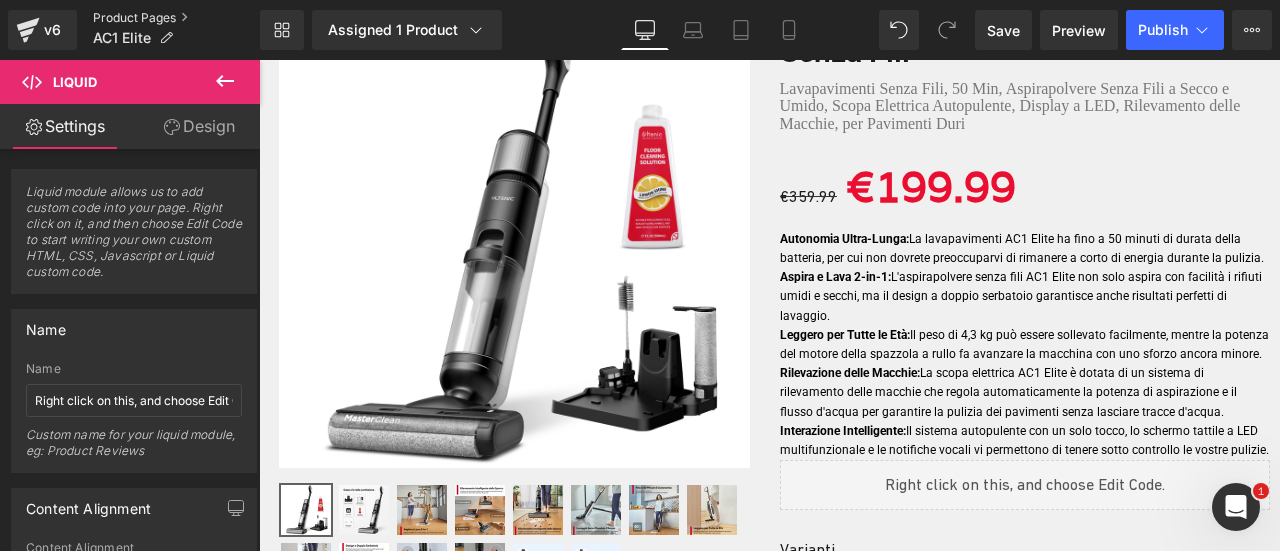click on "Product Pages" at bounding box center [176, 18] 